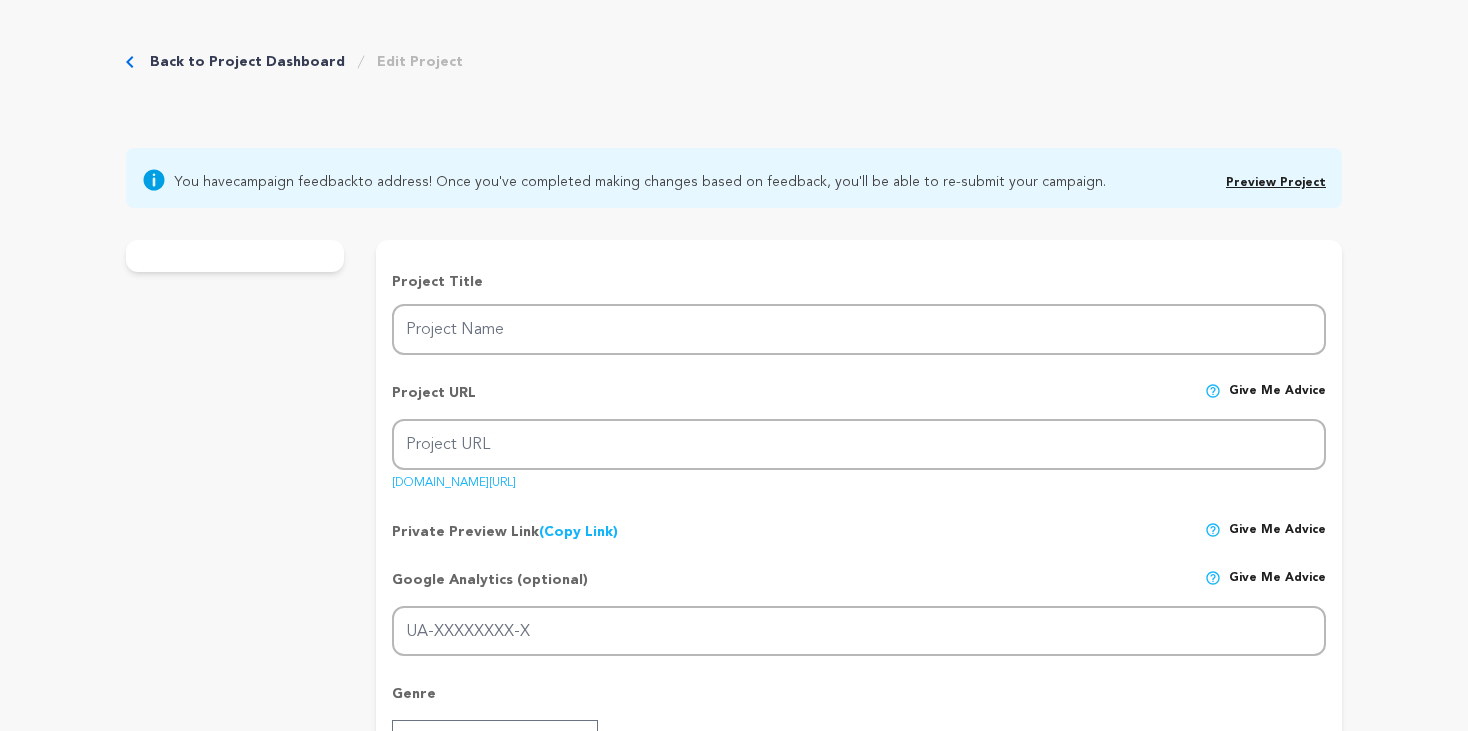 scroll, scrollTop: 0, scrollLeft: 0, axis: both 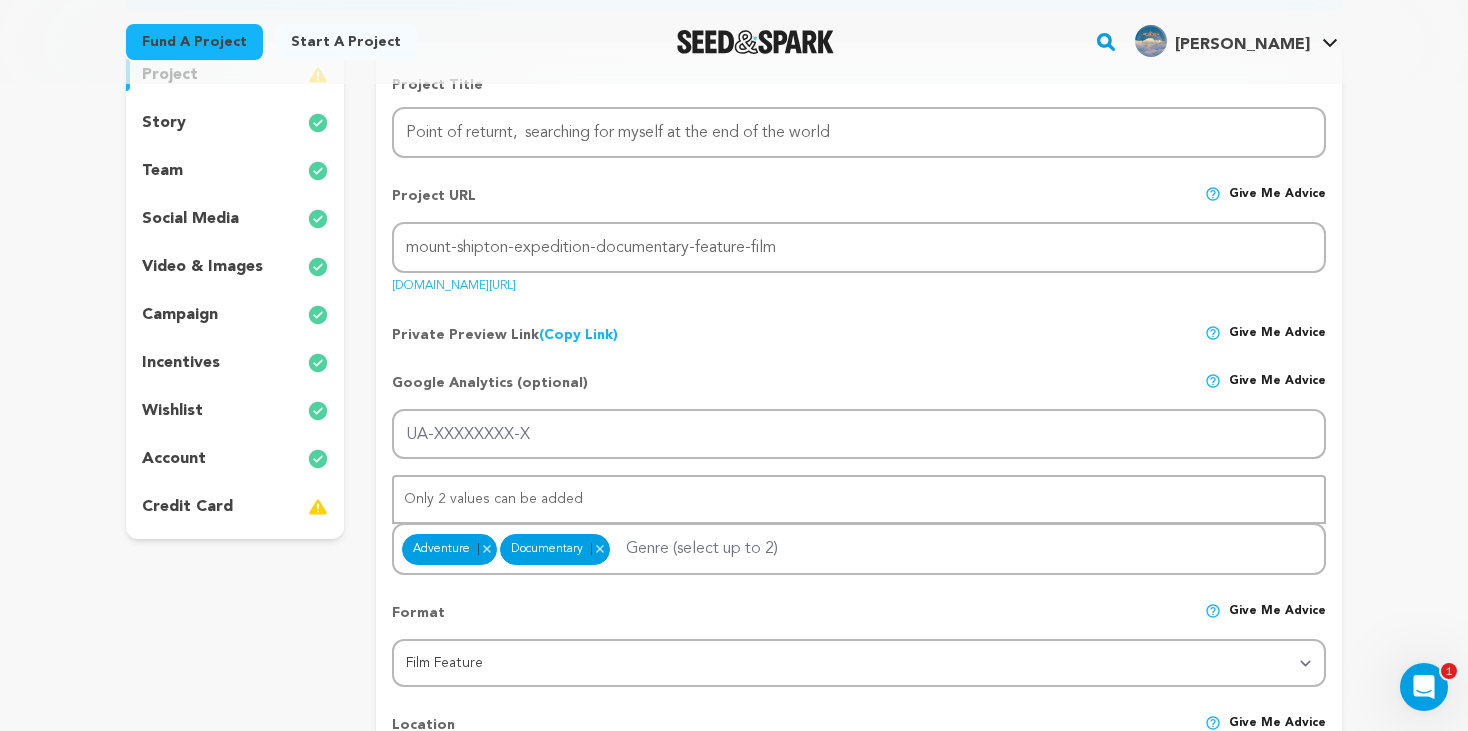 click on "video & images" at bounding box center (202, 267) 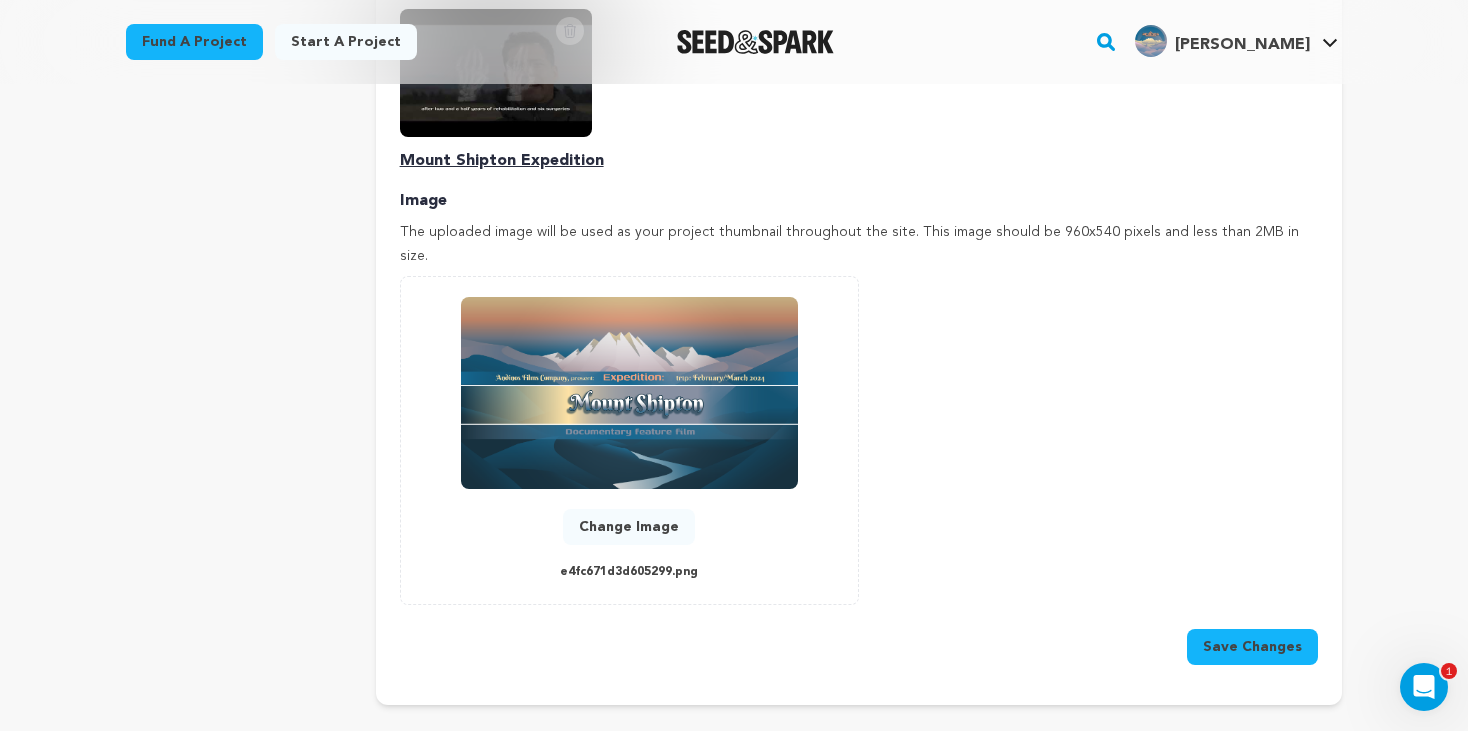 scroll, scrollTop: 859, scrollLeft: 0, axis: vertical 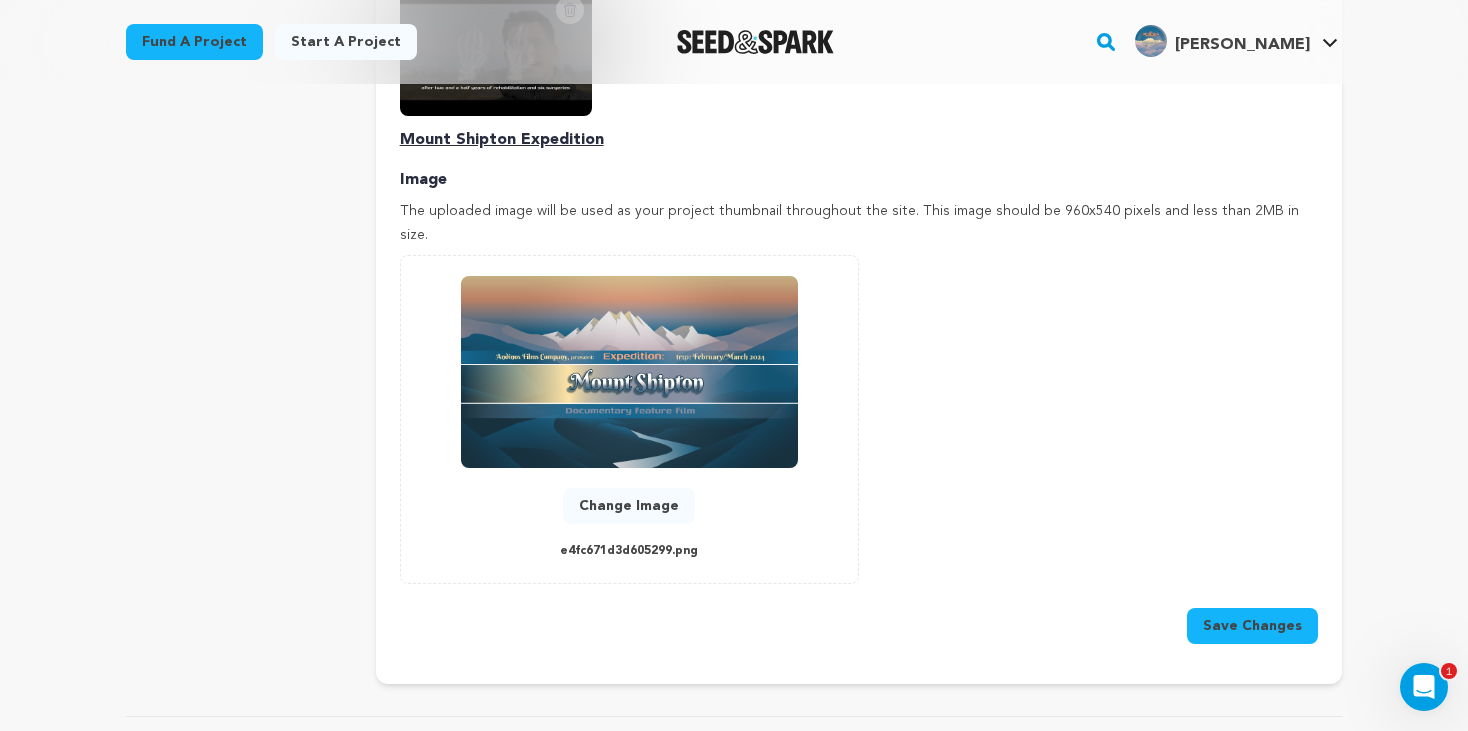 click 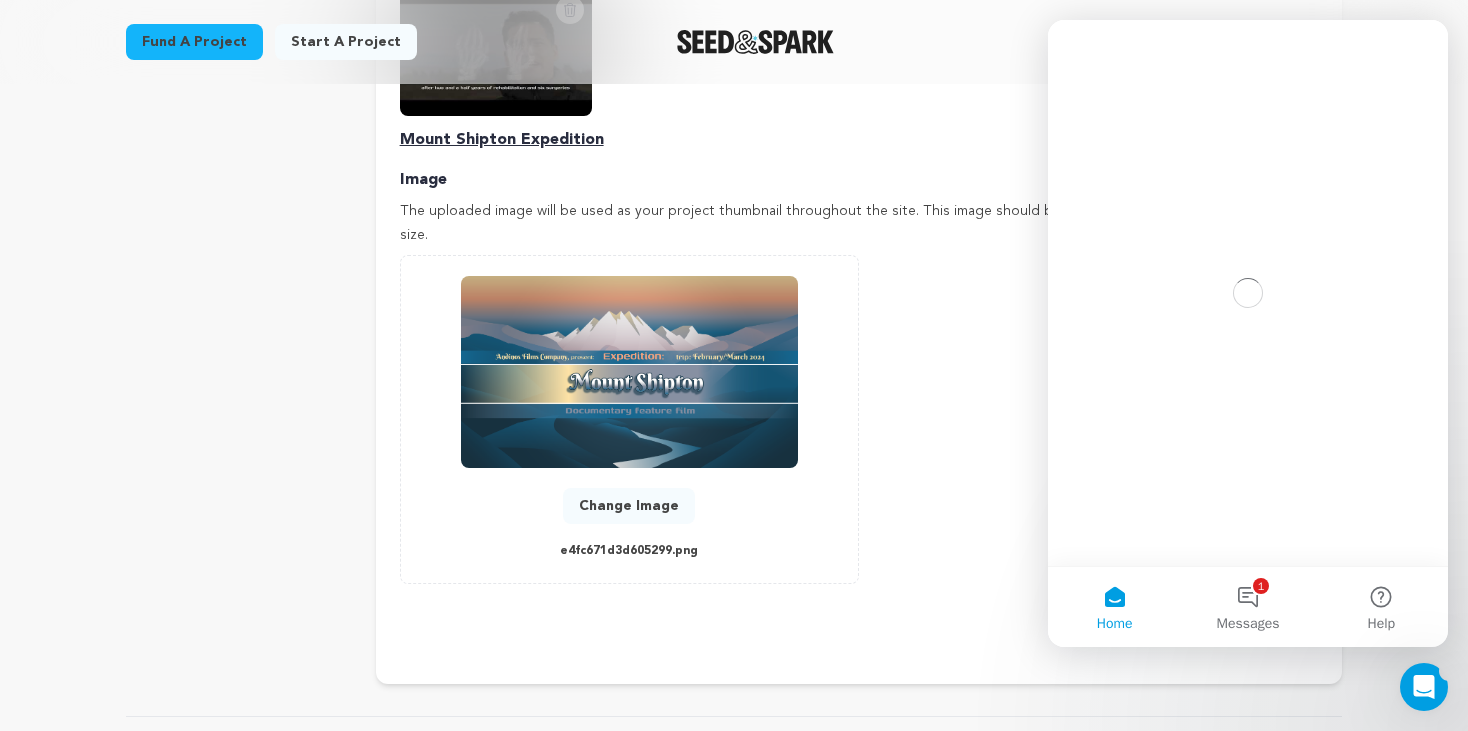 scroll, scrollTop: 0, scrollLeft: 0, axis: both 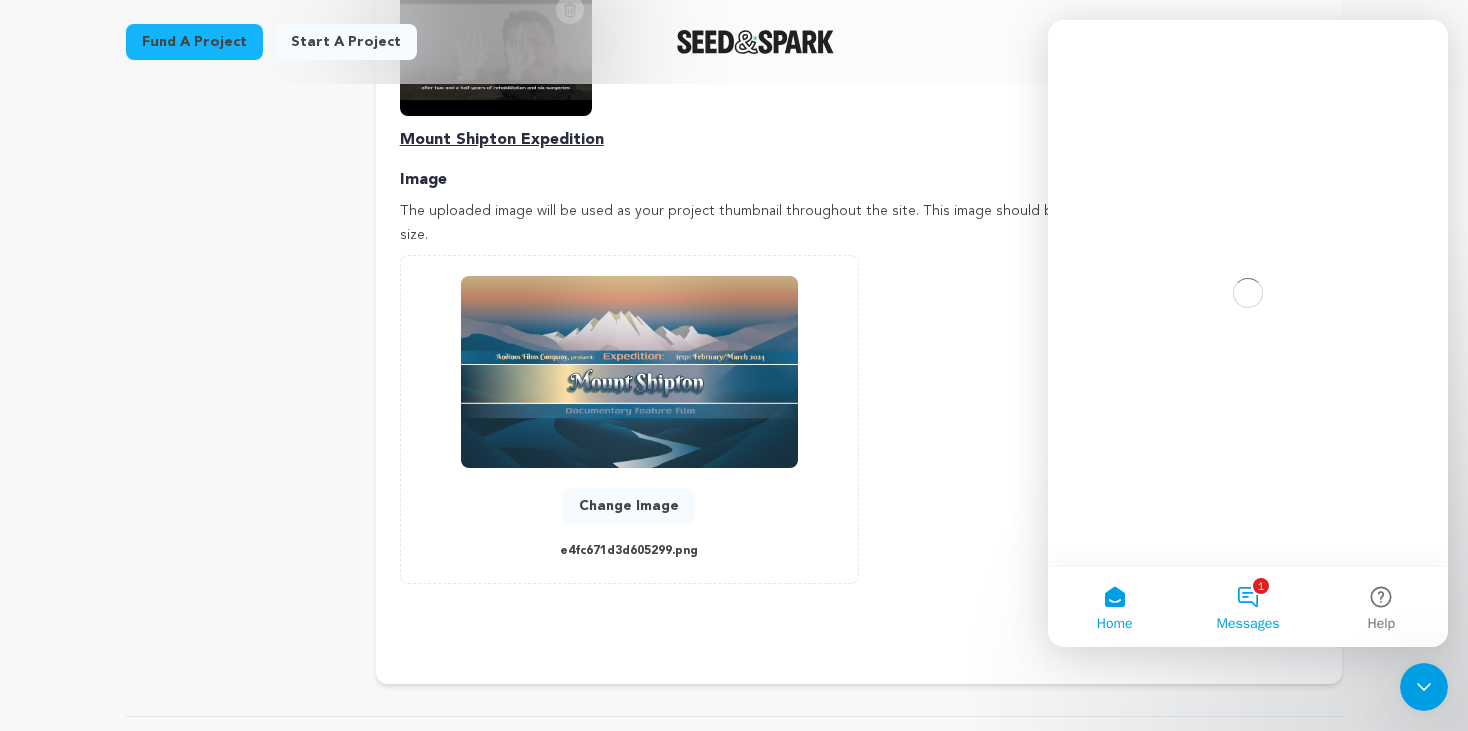 click on "1 Messages" at bounding box center [1247, 607] 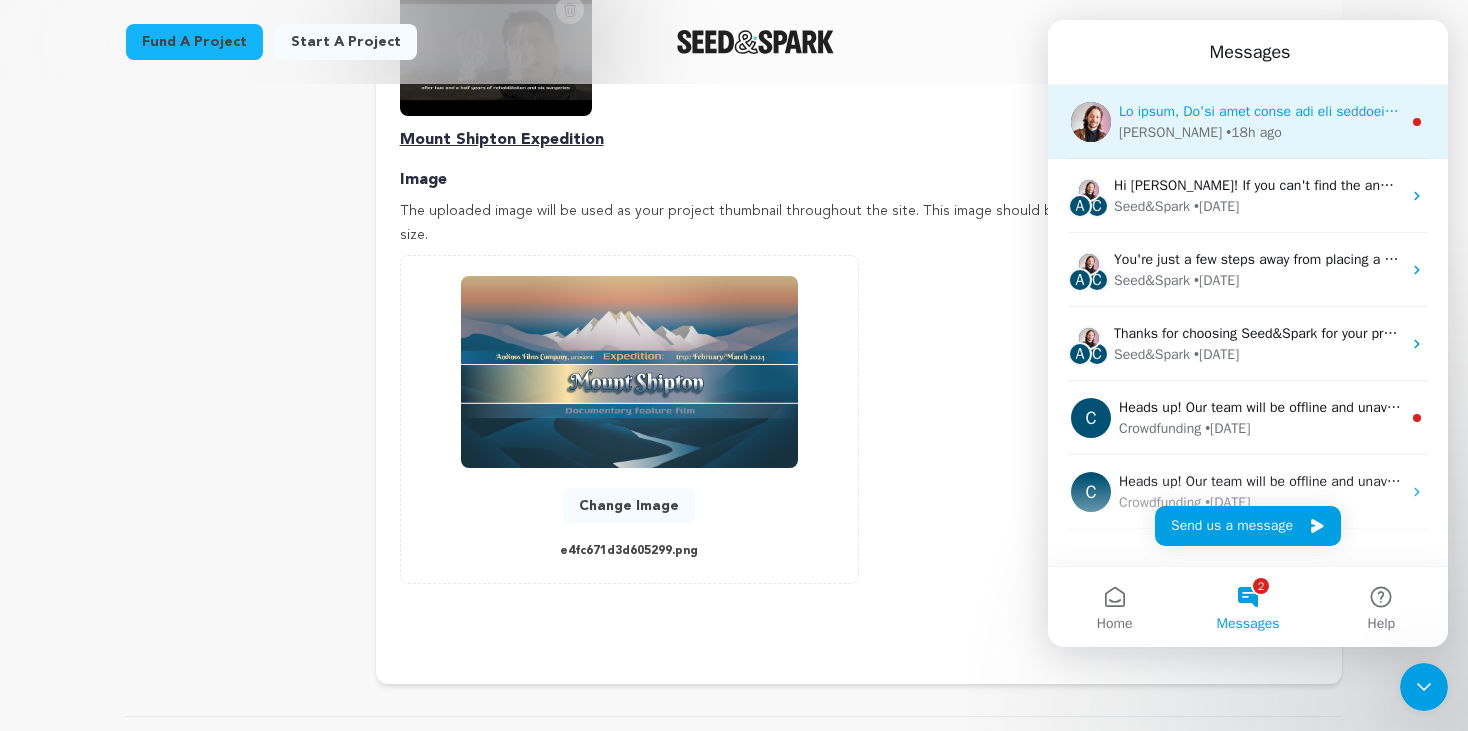 click on "[PERSON_NAME] •  18h ago" at bounding box center [1260, 132] 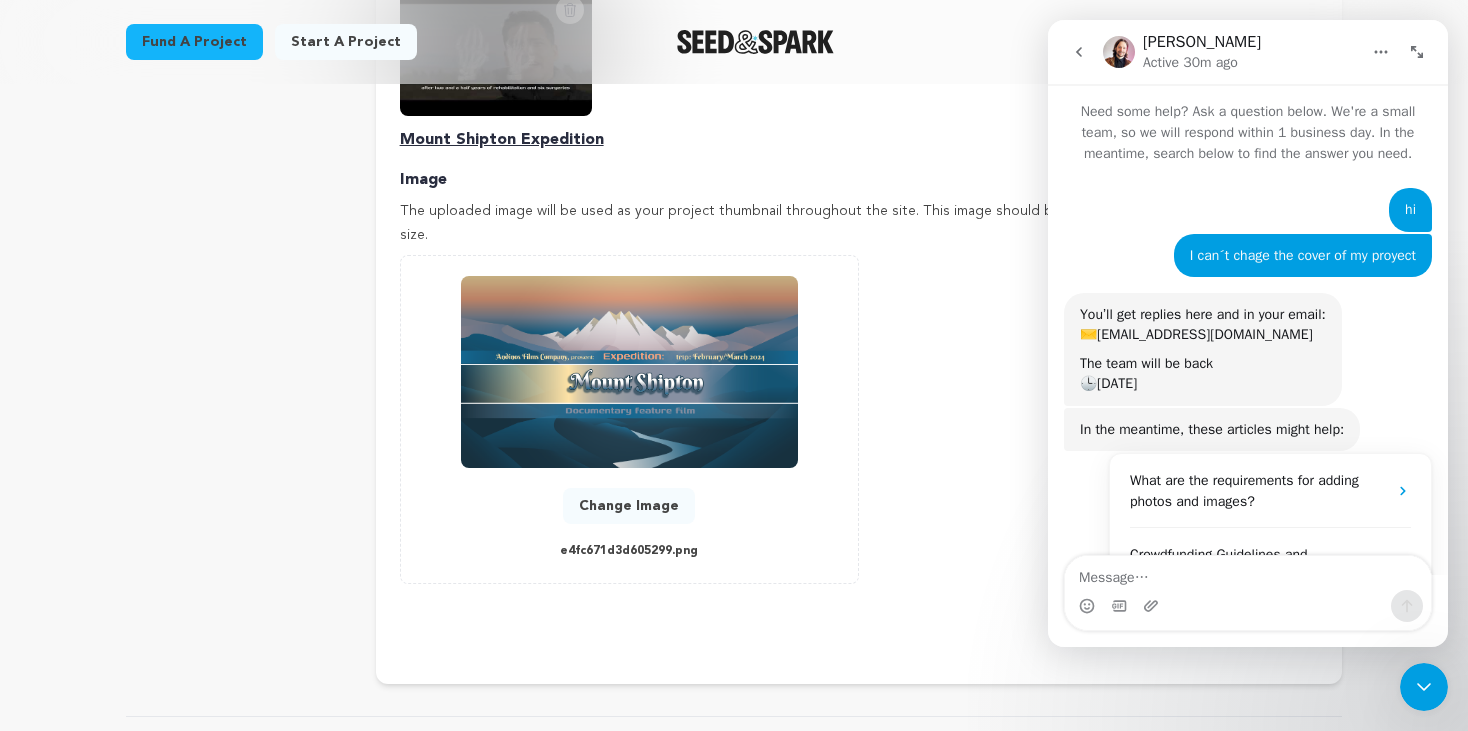 scroll, scrollTop: 3, scrollLeft: 0, axis: vertical 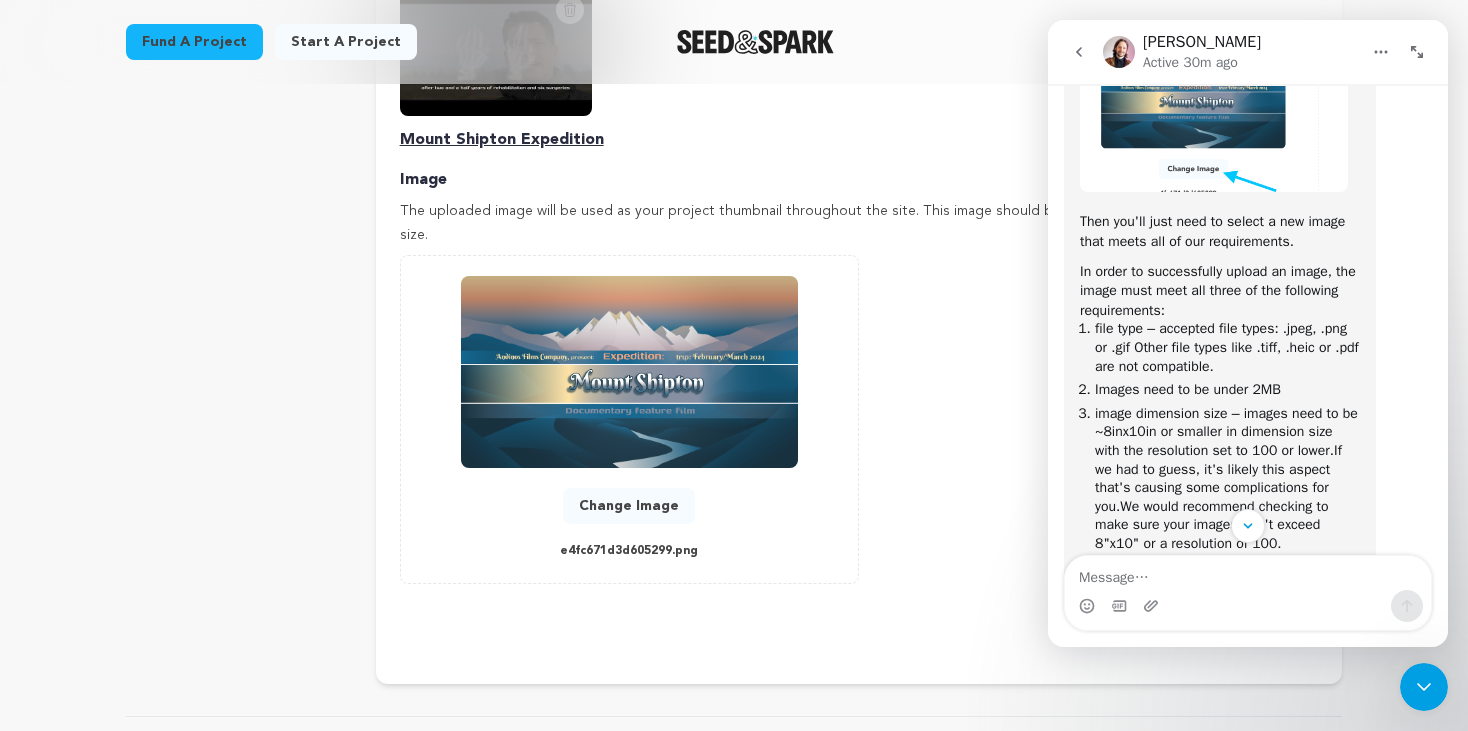 drag, startPoint x: 1446, startPoint y: 167, endPoint x: 2498, endPoint y: 415, distance: 1080.8367 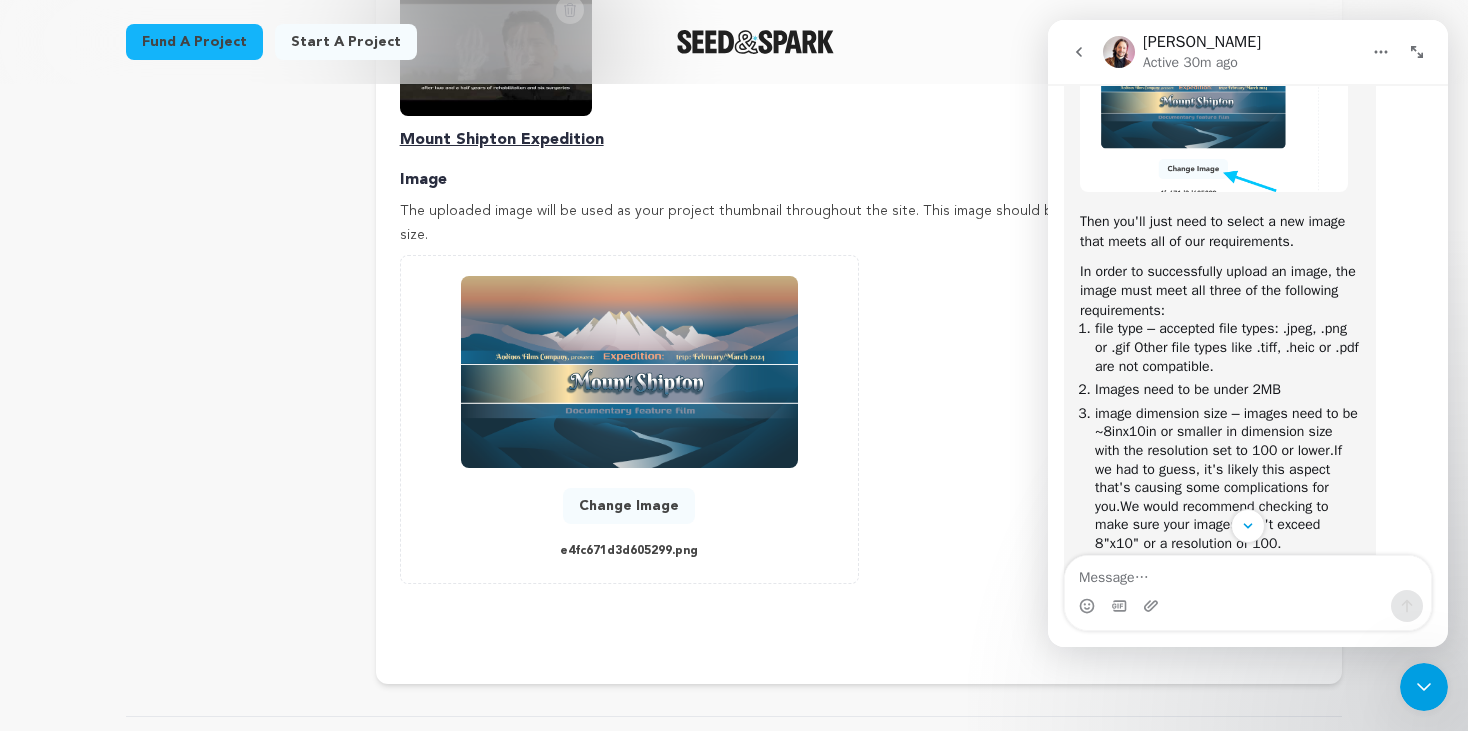 click on "Back to Project Dashboard
Edit Project
You have  campaign feedback  to address! Once you've completed making changes based on feedback, you'll be able to re-submit your campaign." at bounding box center (734, 592) 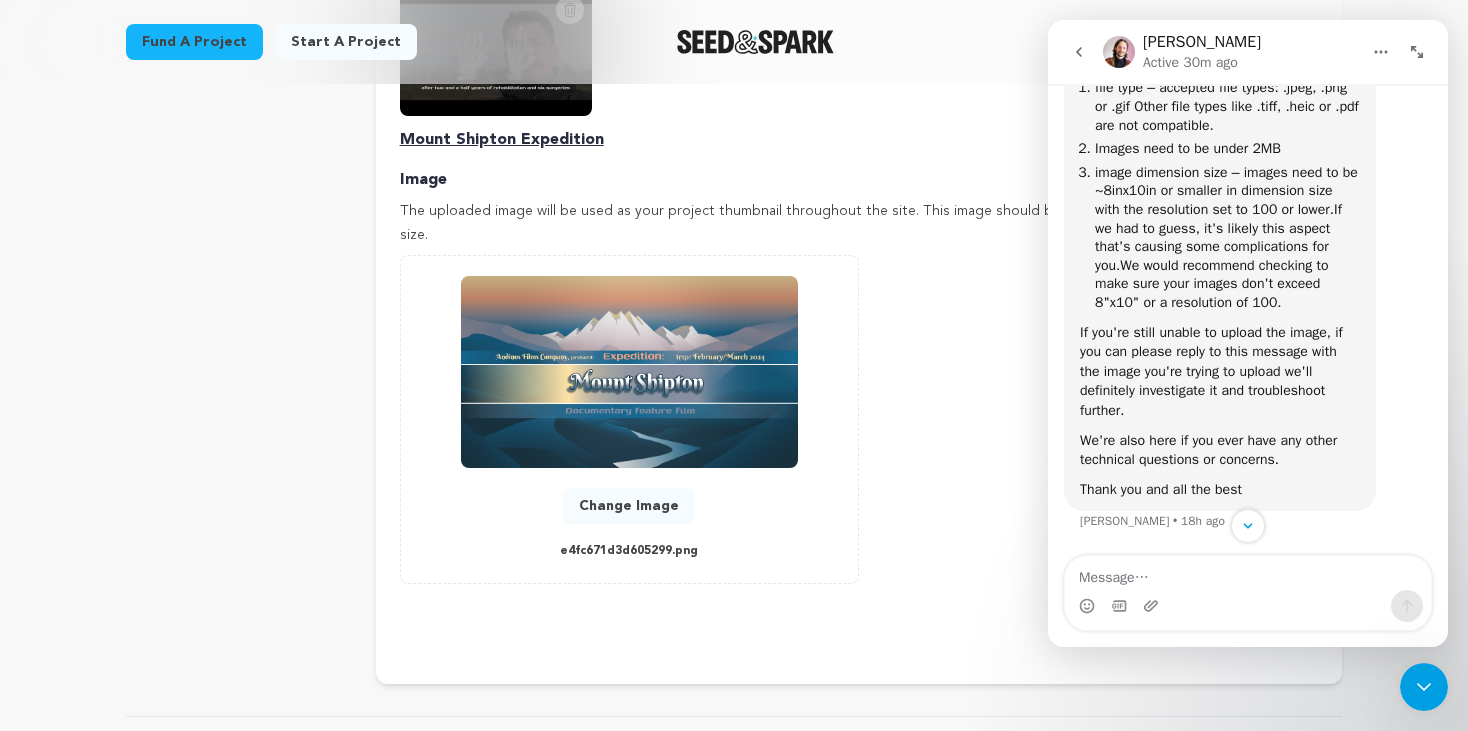 scroll, scrollTop: 1196, scrollLeft: 0, axis: vertical 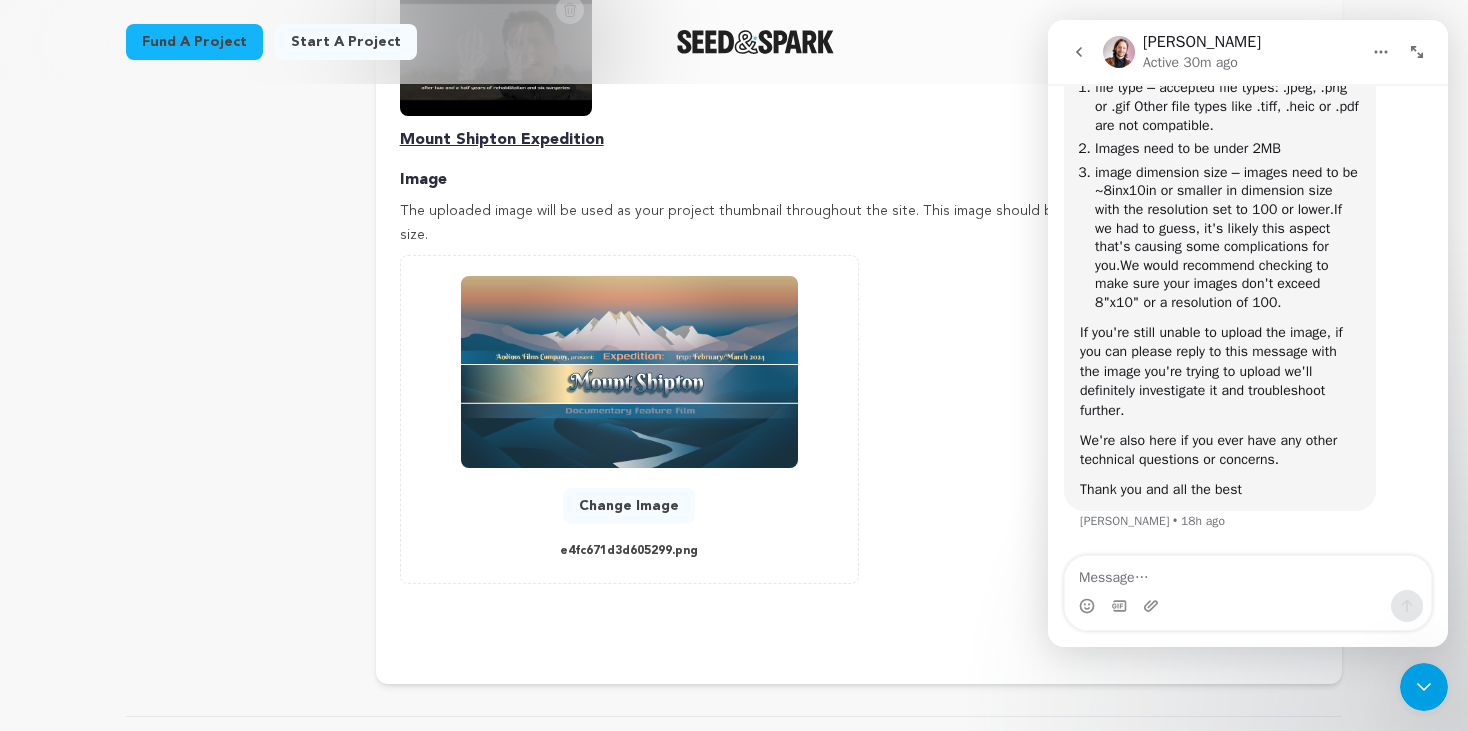 click on "We're also here if you ever have any other technical questions or concerns." at bounding box center [1220, 450] 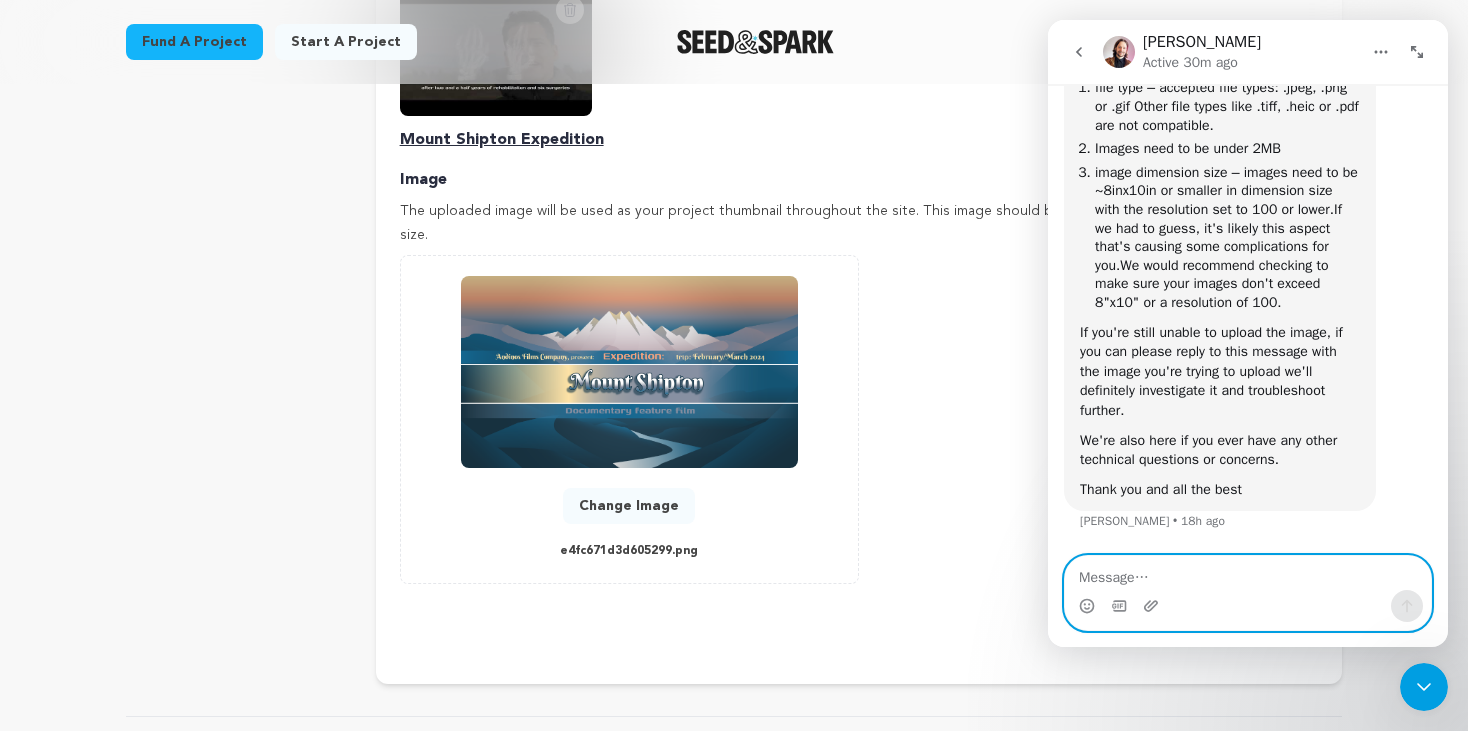 click at bounding box center (1248, 573) 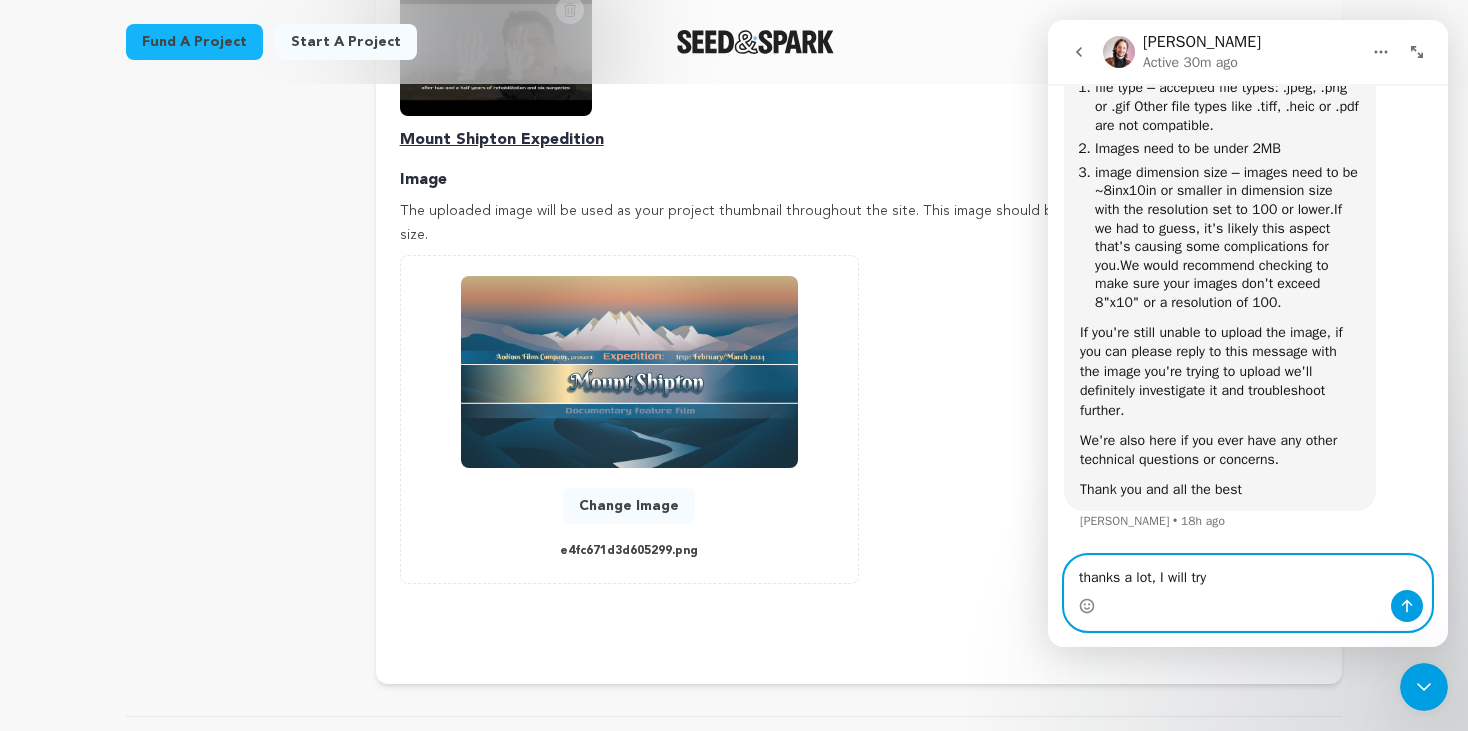 type on "thanks a lot, I will try" 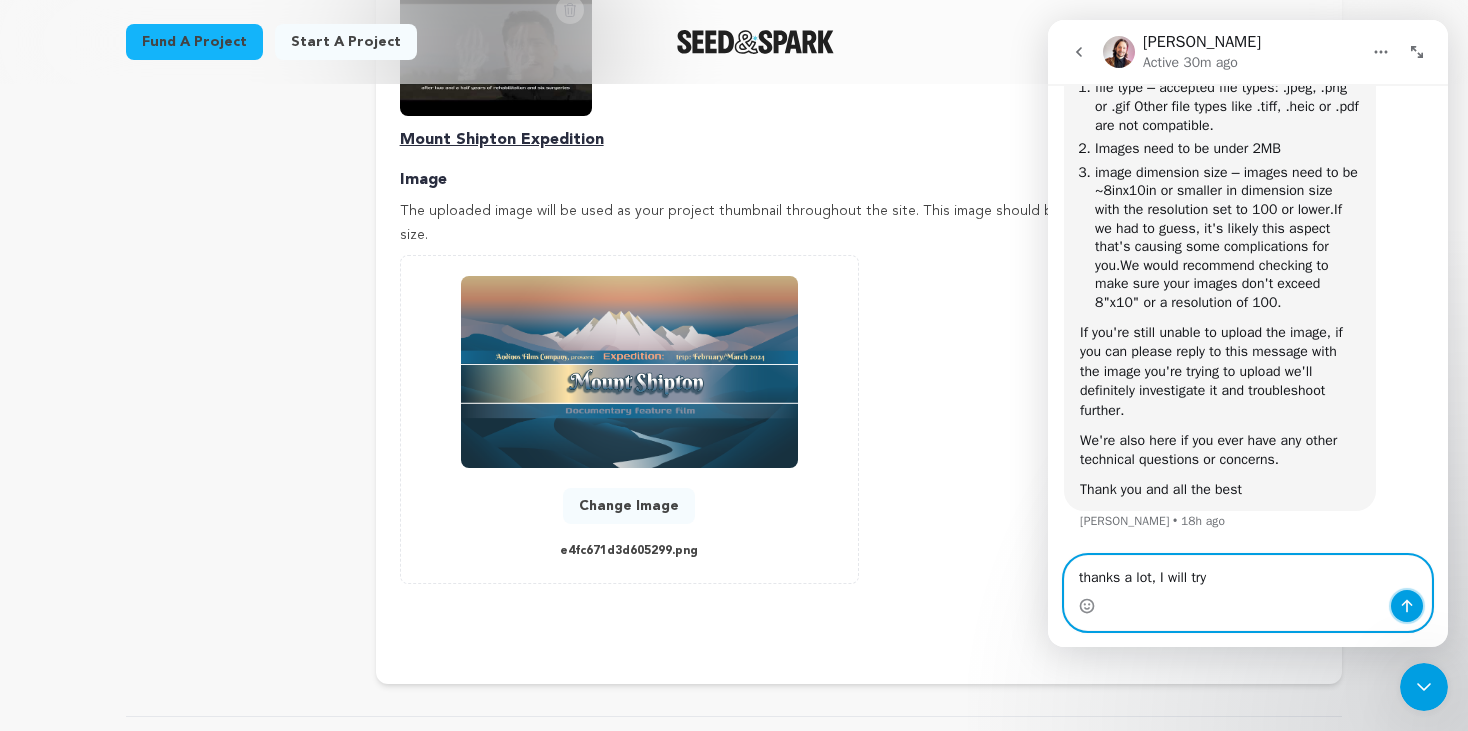 click at bounding box center (1407, 606) 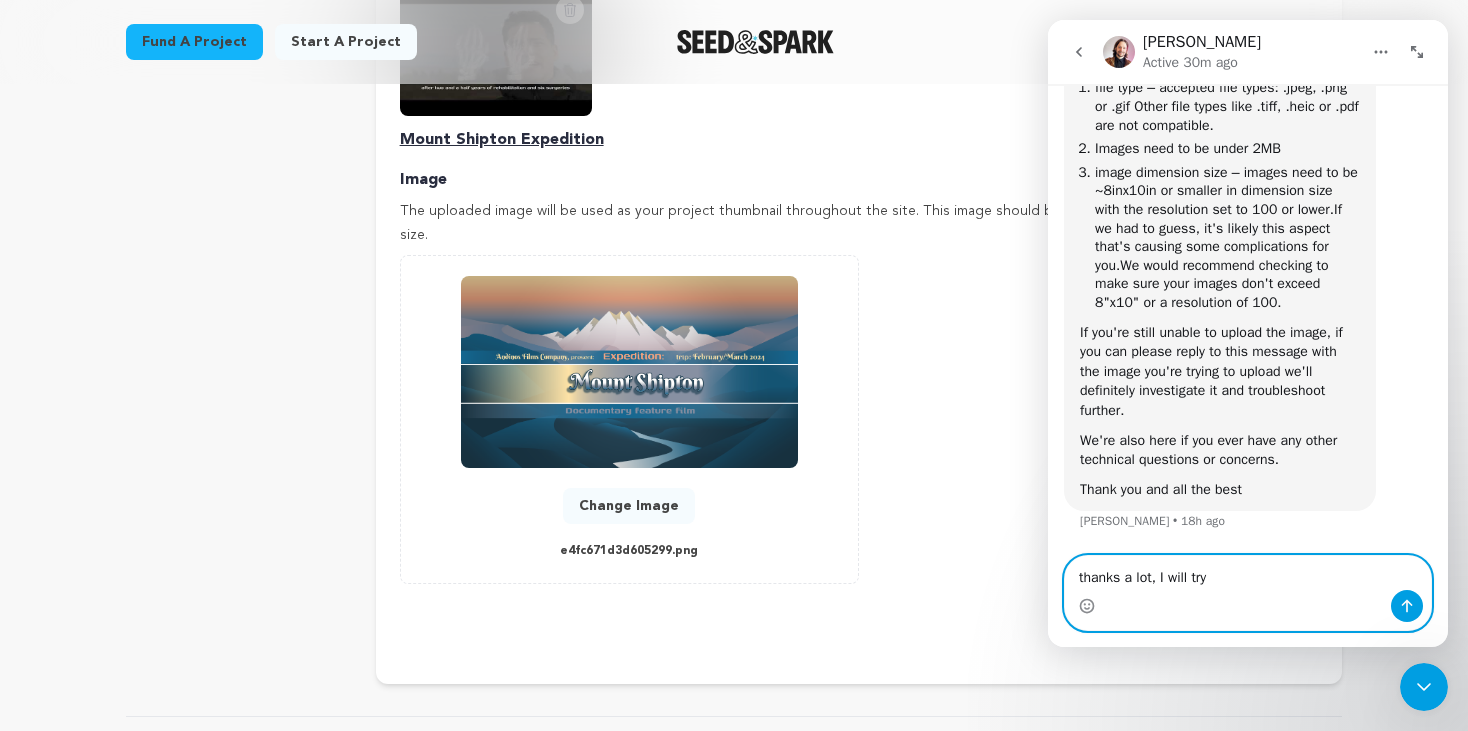type 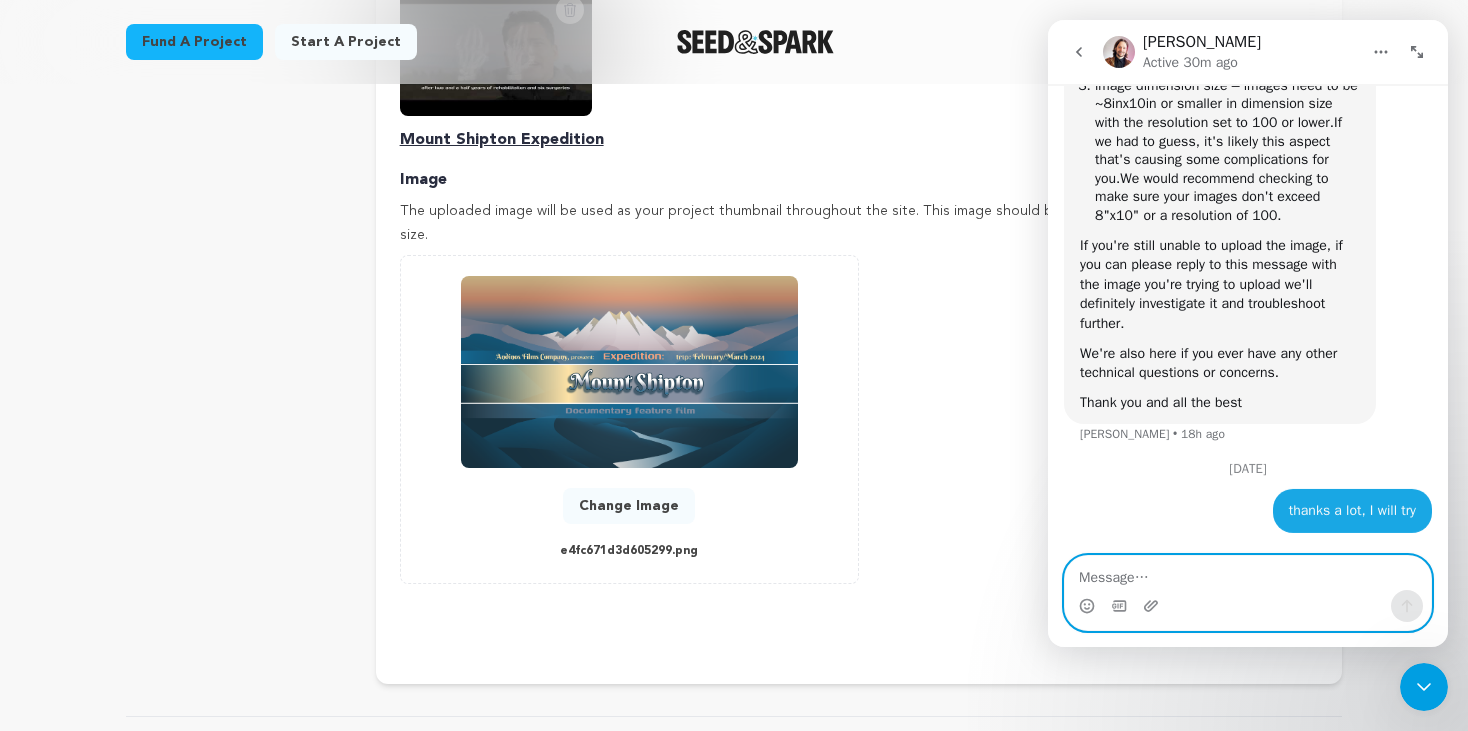 scroll, scrollTop: 1310, scrollLeft: 0, axis: vertical 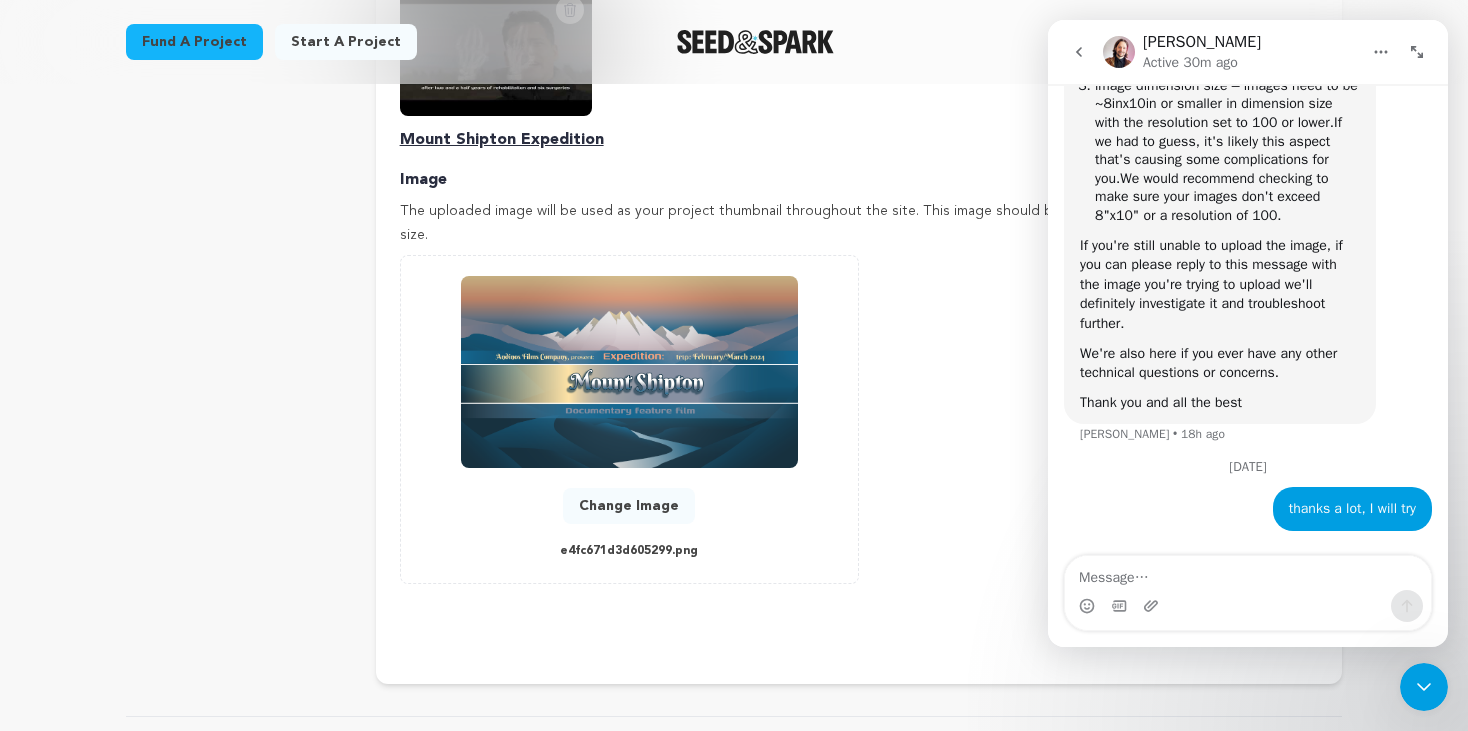 click on "Pitch video
Your pitch video is one of the trickiest and most important things to get right about your campaign. It will
be time-consuming, but don’t lose heart! Taking the time and effort to make a strong video is worth it, and
it’s also a great time to show off your storytelling chops.
You can submit your pitch video in any stage (finalize, rough draft, or even proof of concept) – the sooner
we can give you feedback and guidance, the better! If you don’t have a draft yet, you can also submit a
script.
Check out these
examples of great pitch videos
.
Great pitch videos..." at bounding box center [859, 80] 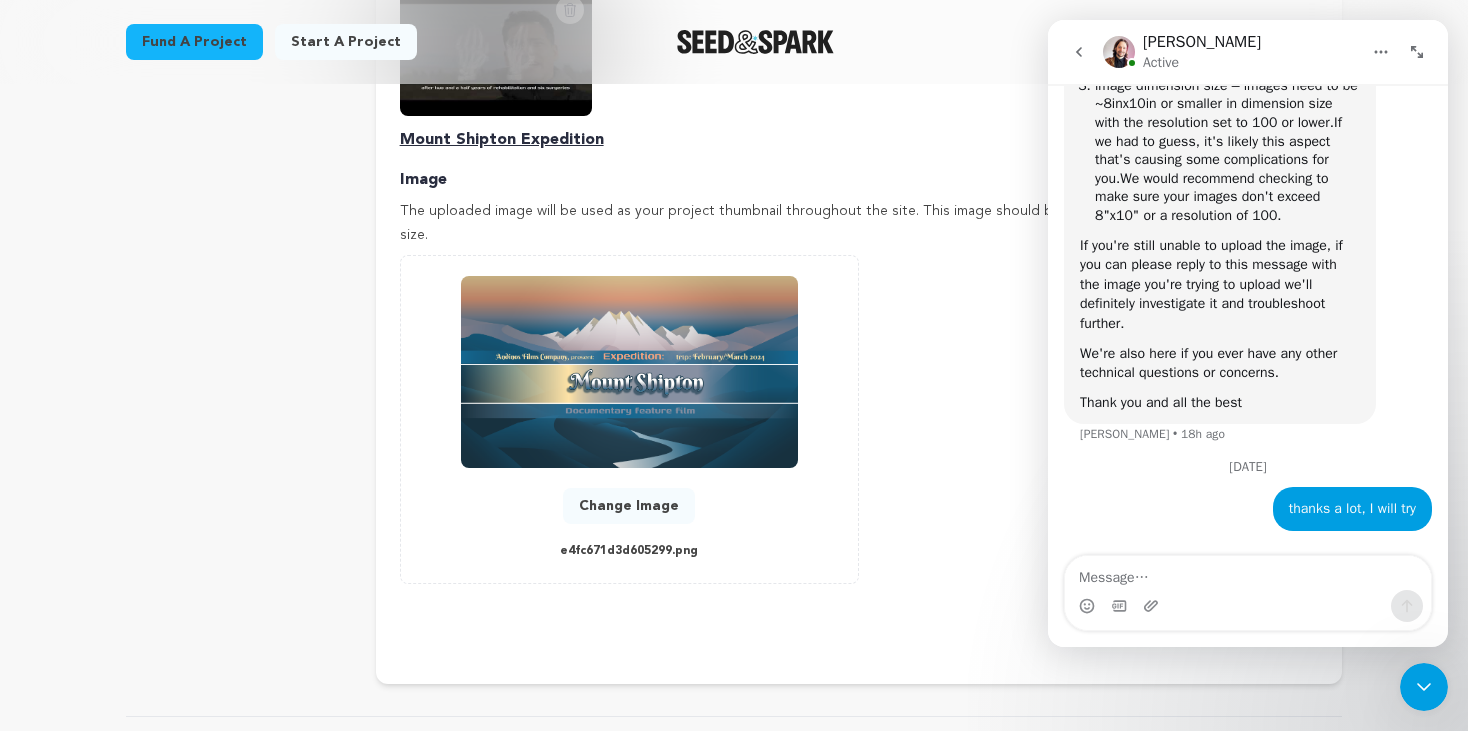 click on "Back to Project Dashboard
Edit Project
You have  campaign feedback  to address! Once you've completed making changes based on feedback, you'll be able to re-submit your campaign.
story" at bounding box center (734, 336) 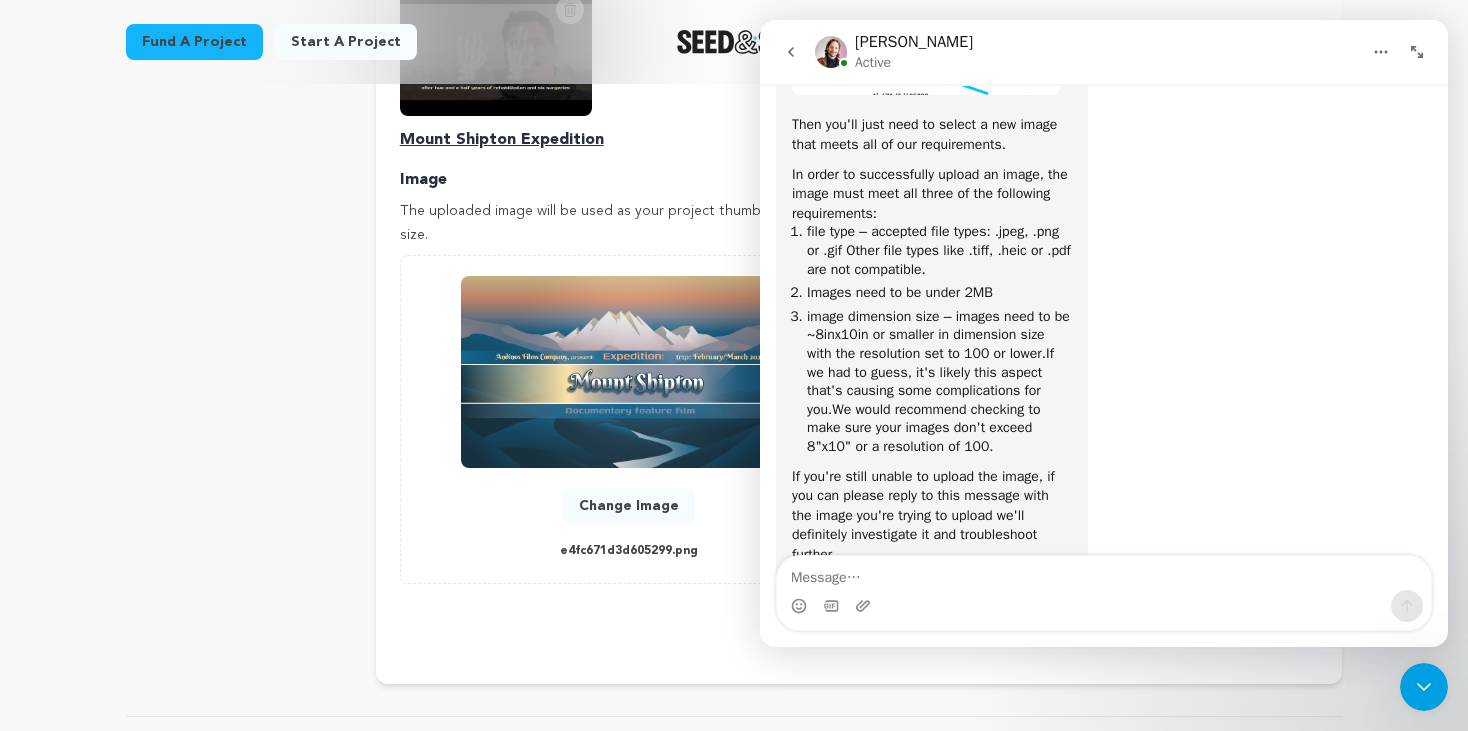 scroll, scrollTop: 2, scrollLeft: 0, axis: vertical 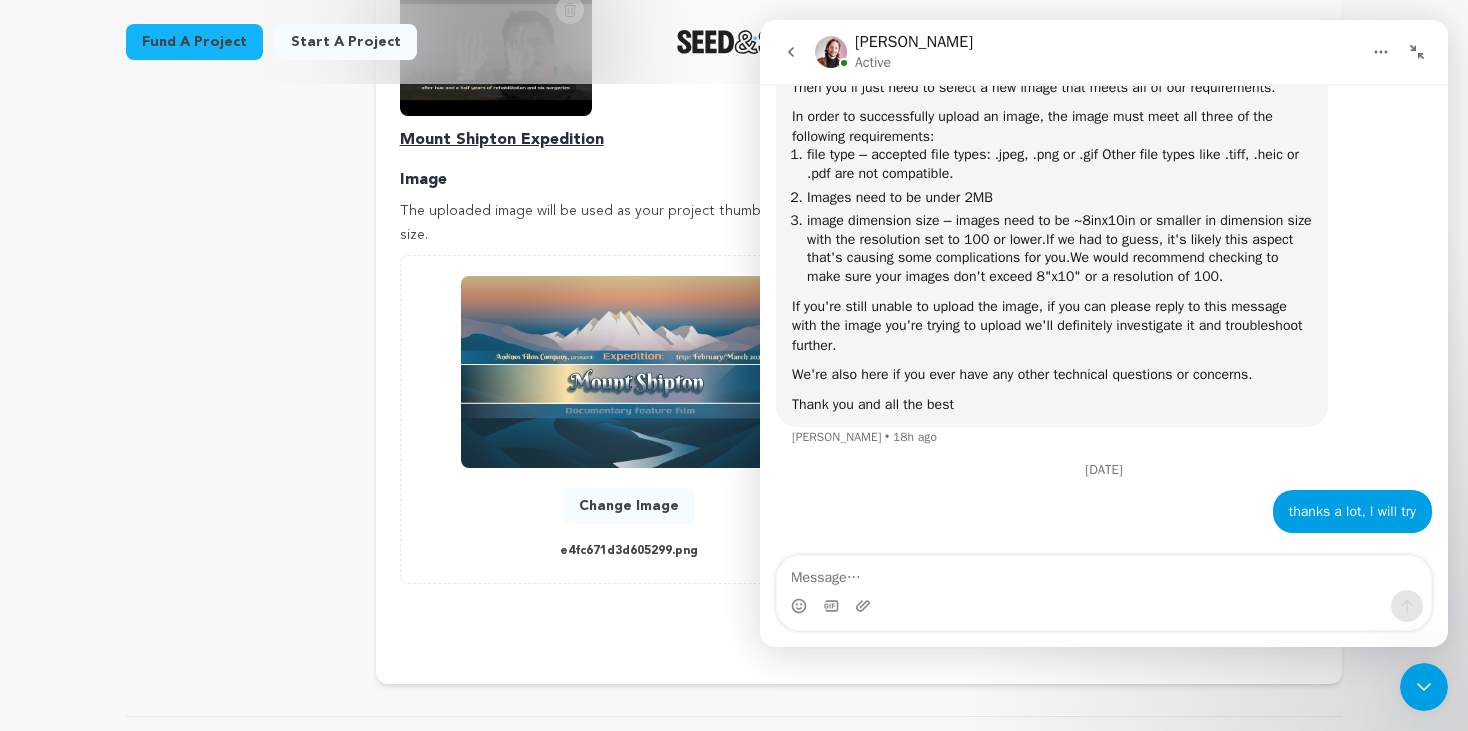 click 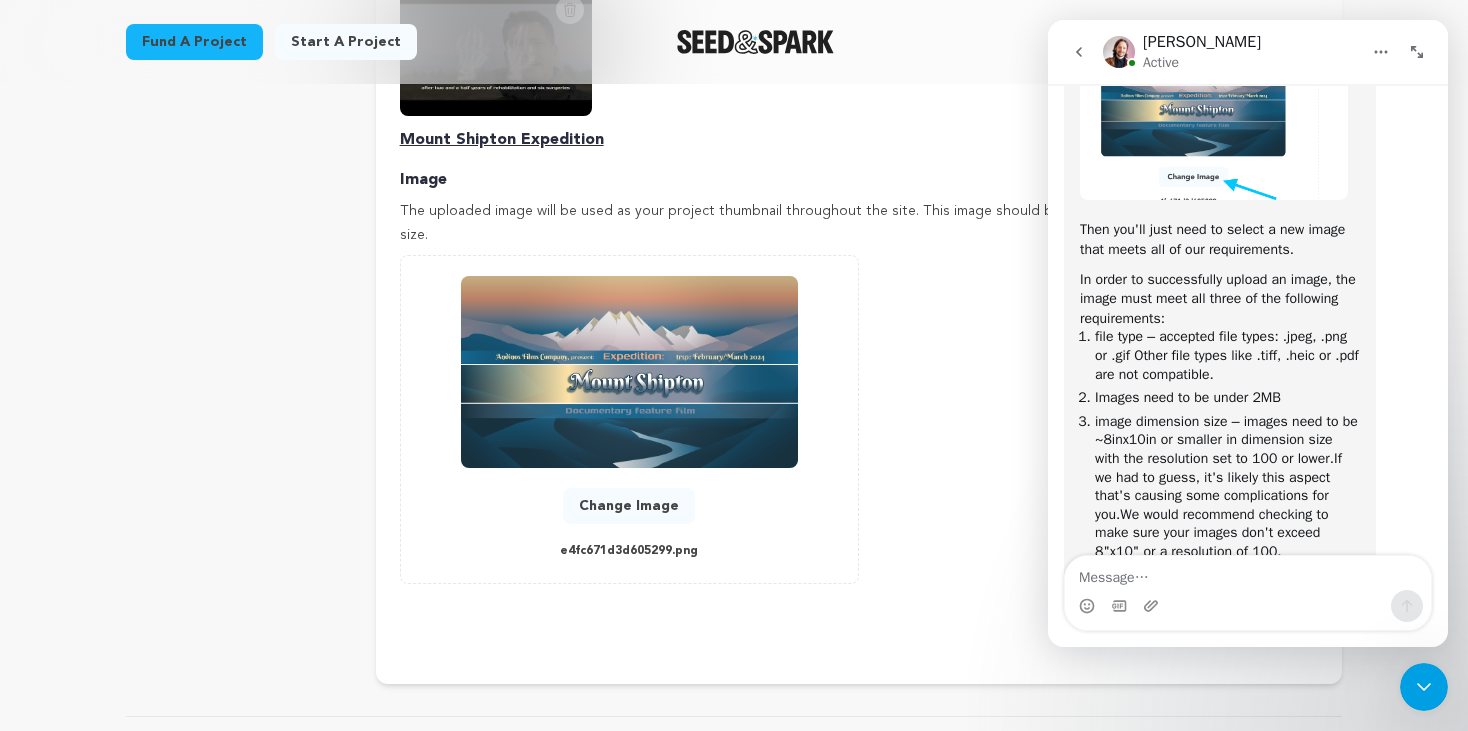 scroll, scrollTop: 1310, scrollLeft: 0, axis: vertical 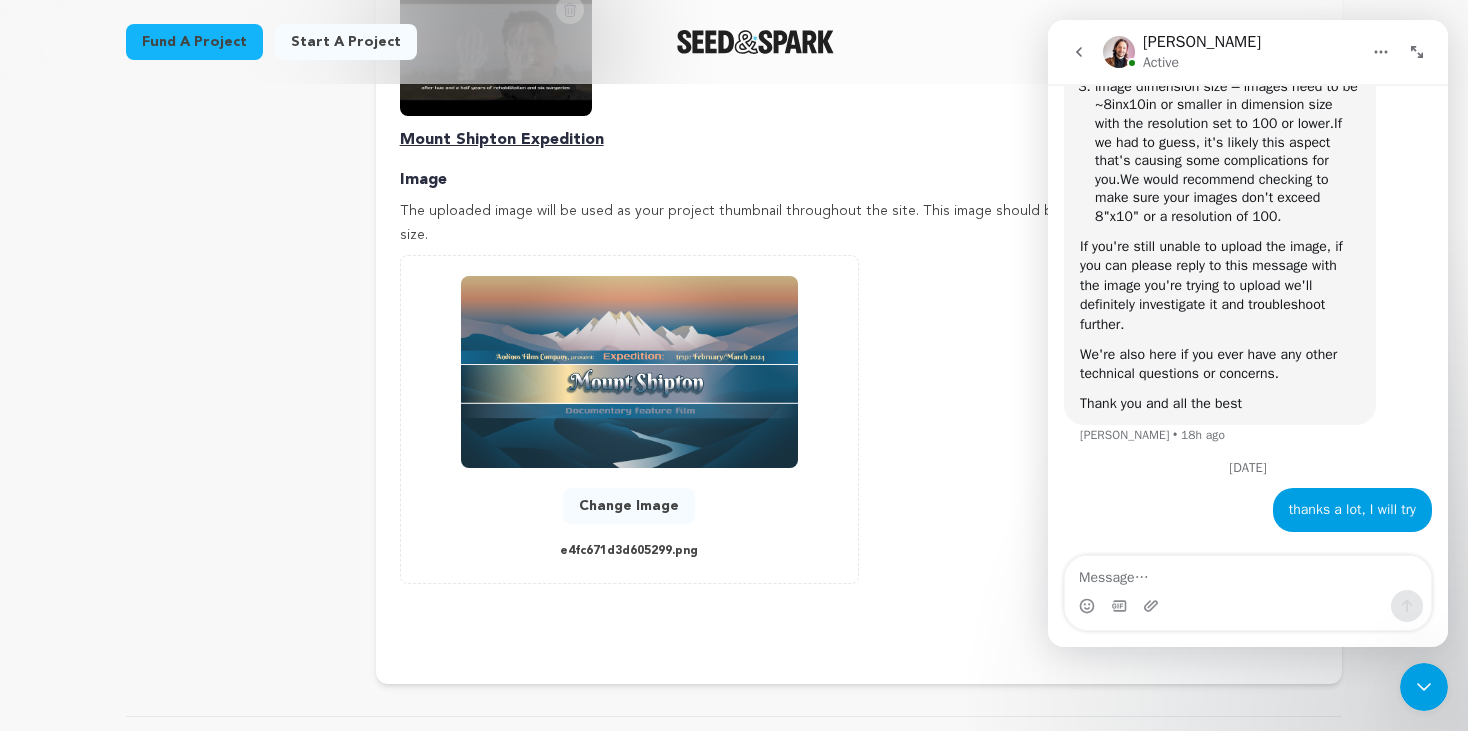 click 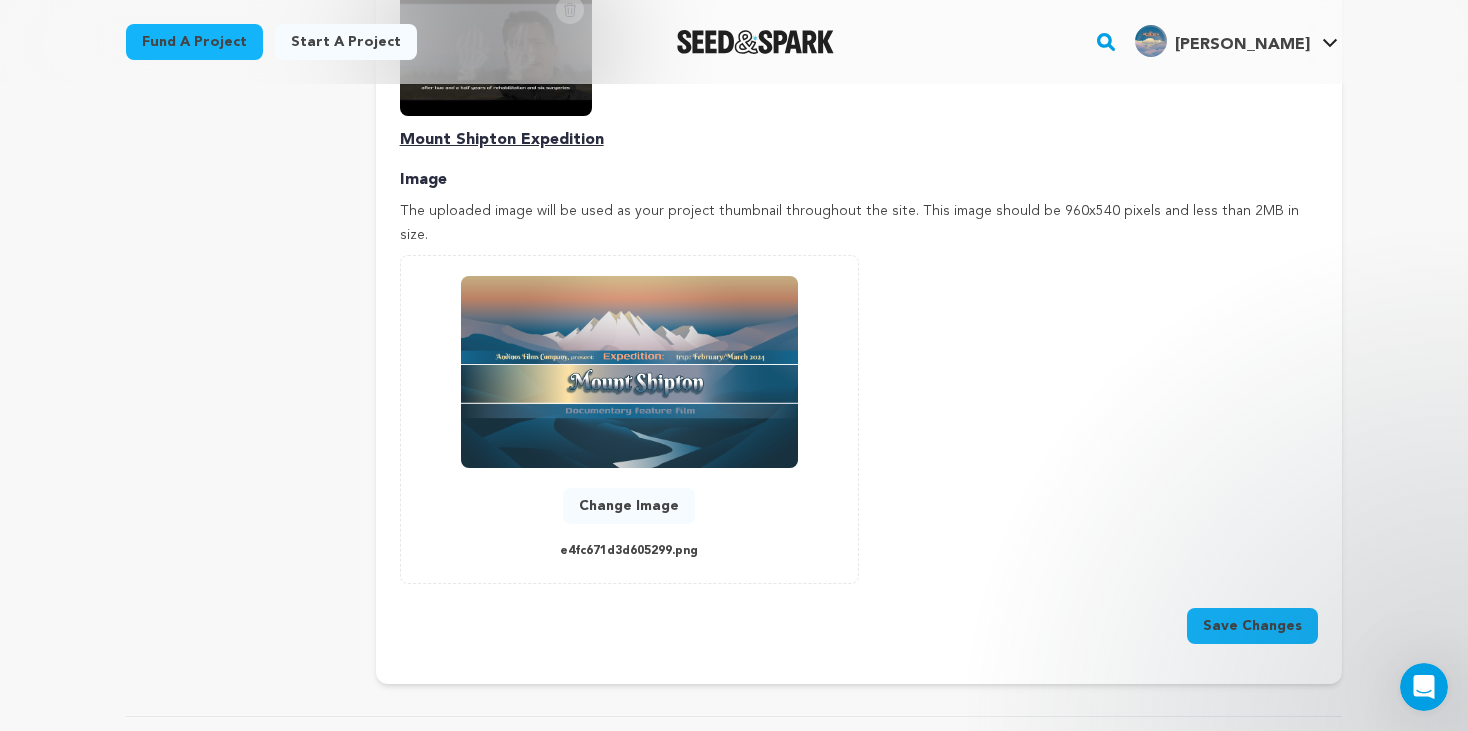 scroll, scrollTop: 0, scrollLeft: 0, axis: both 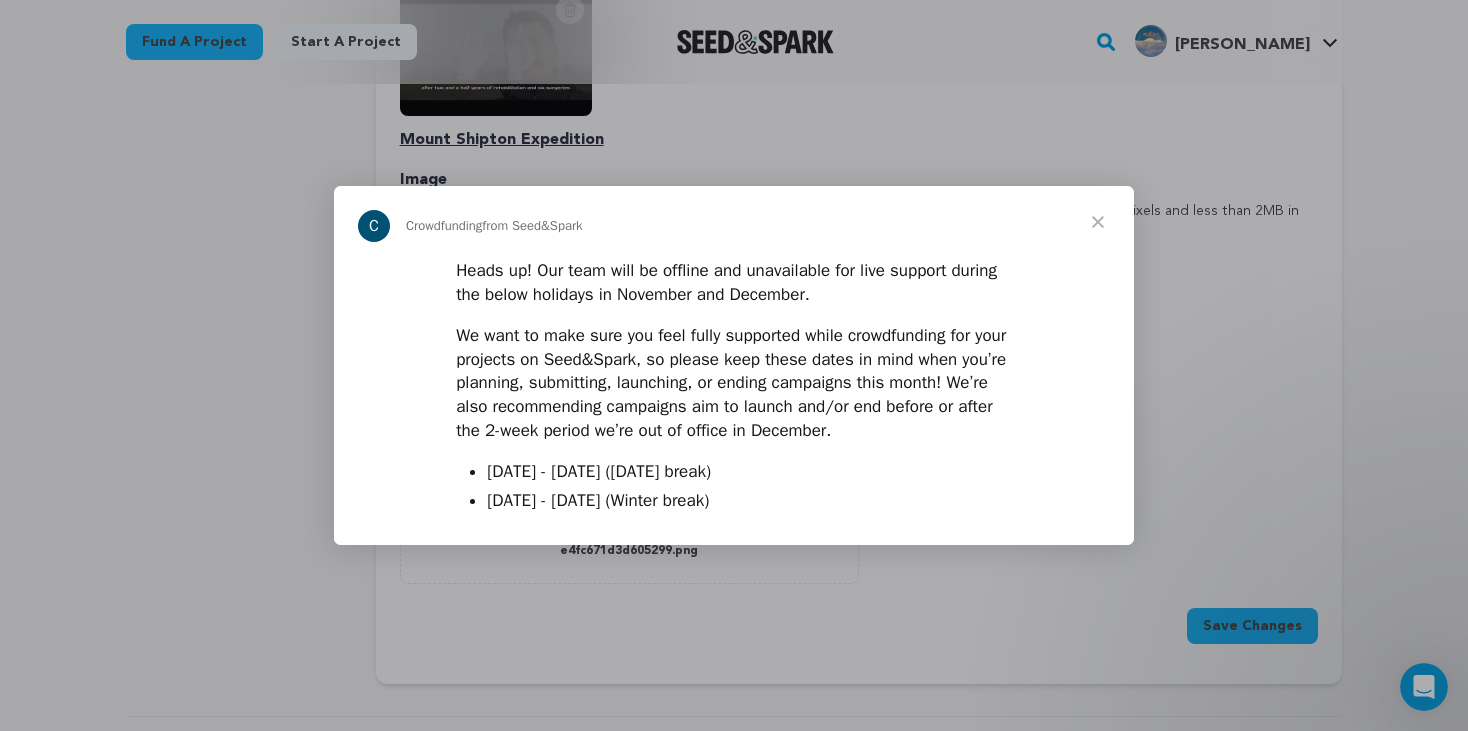 click at bounding box center (1098, 222) 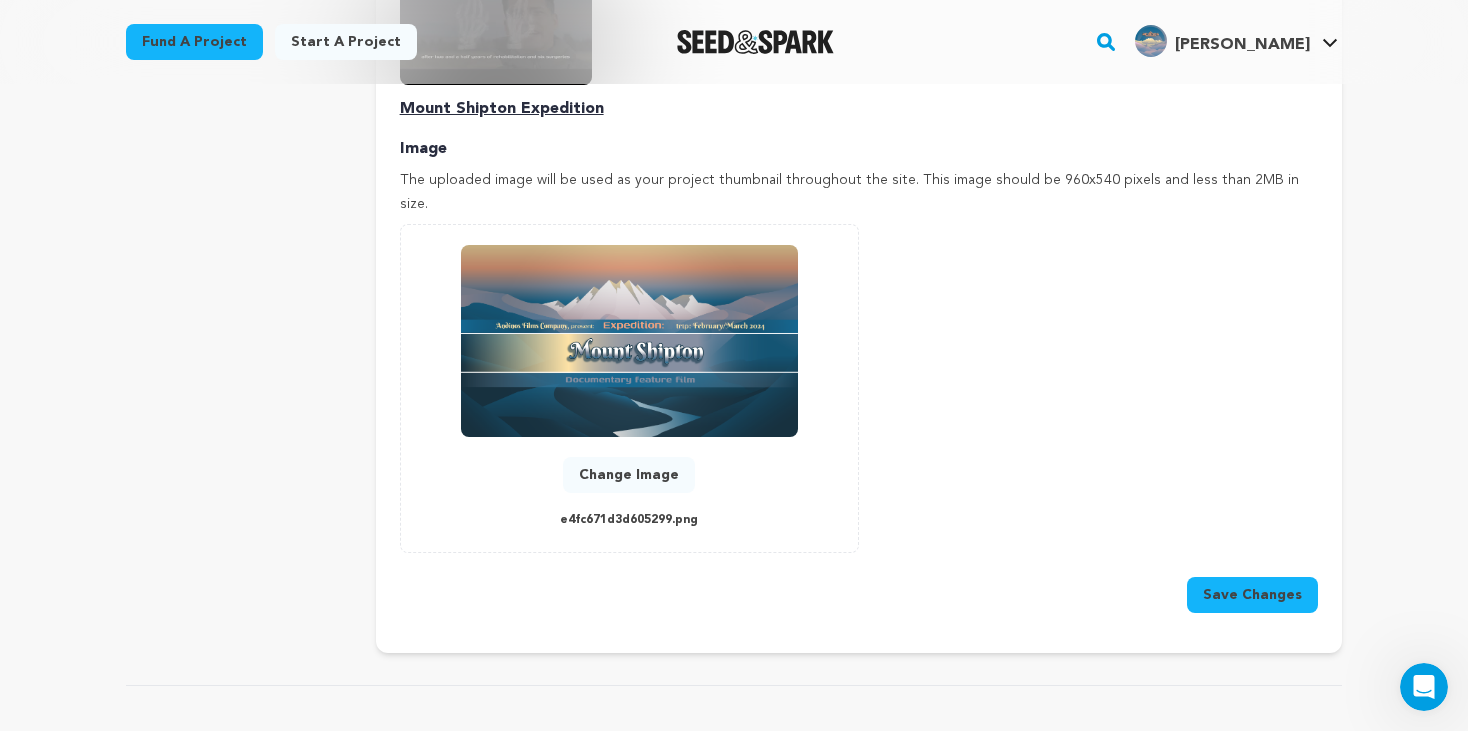 scroll, scrollTop: 885, scrollLeft: 0, axis: vertical 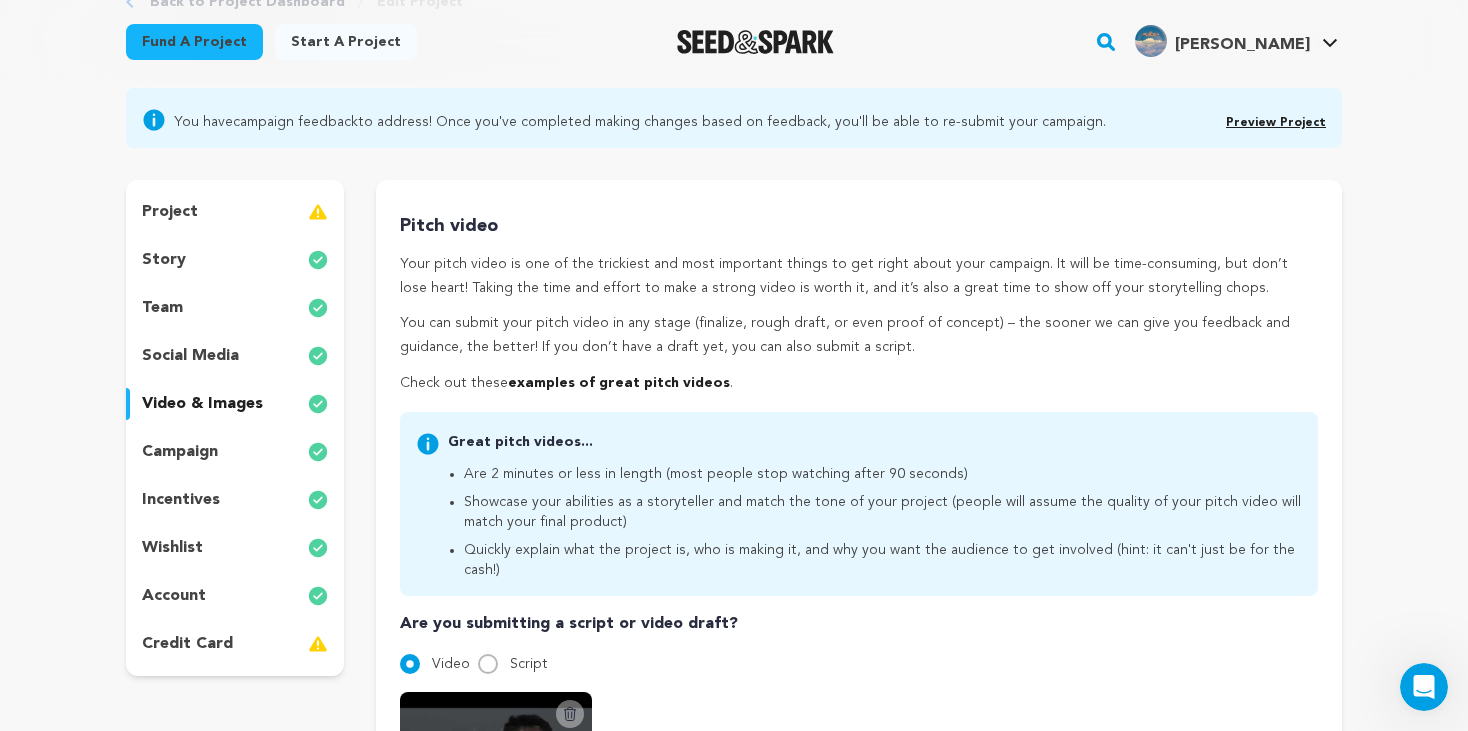 click on "wishlist" at bounding box center (172, 548) 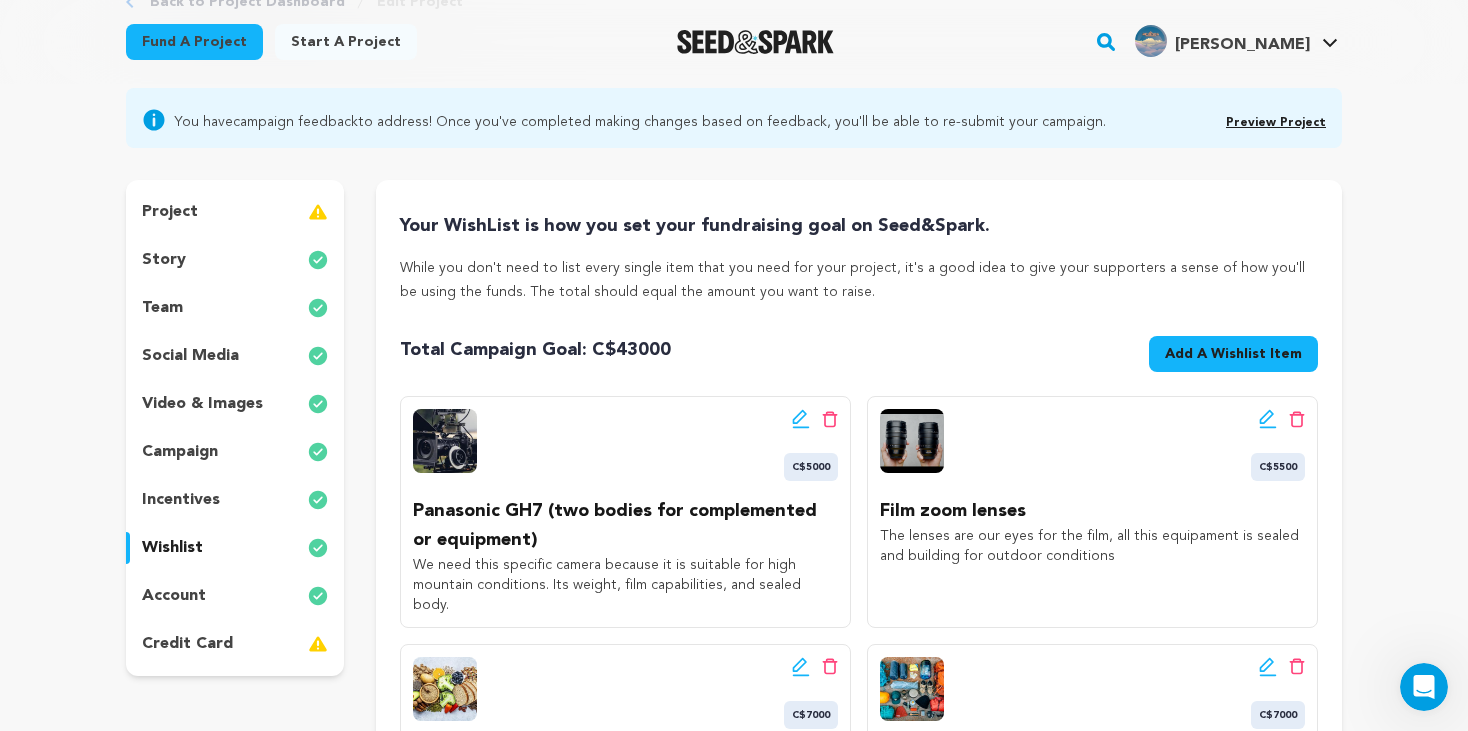 click on "Add A Wishlist Item" at bounding box center (1233, 354) 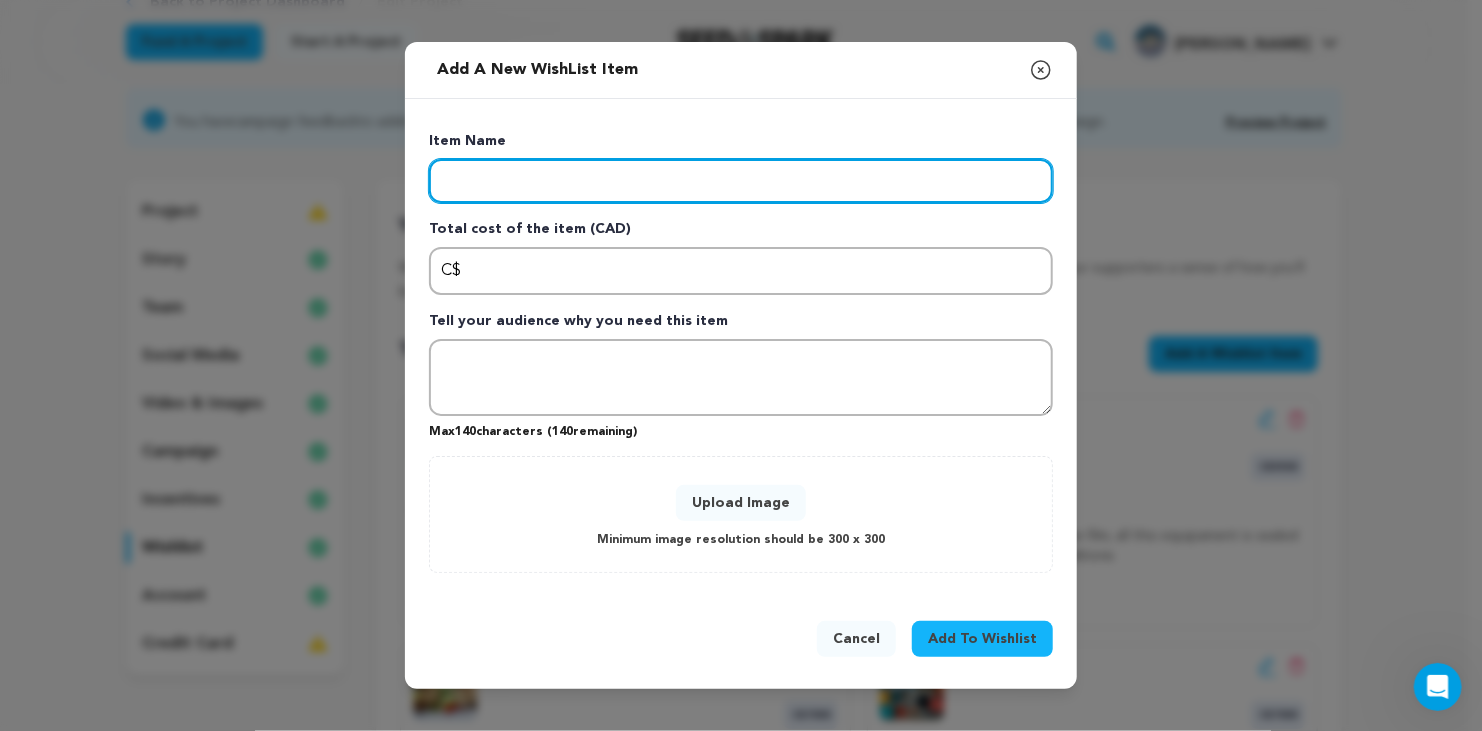 click at bounding box center [741, 181] 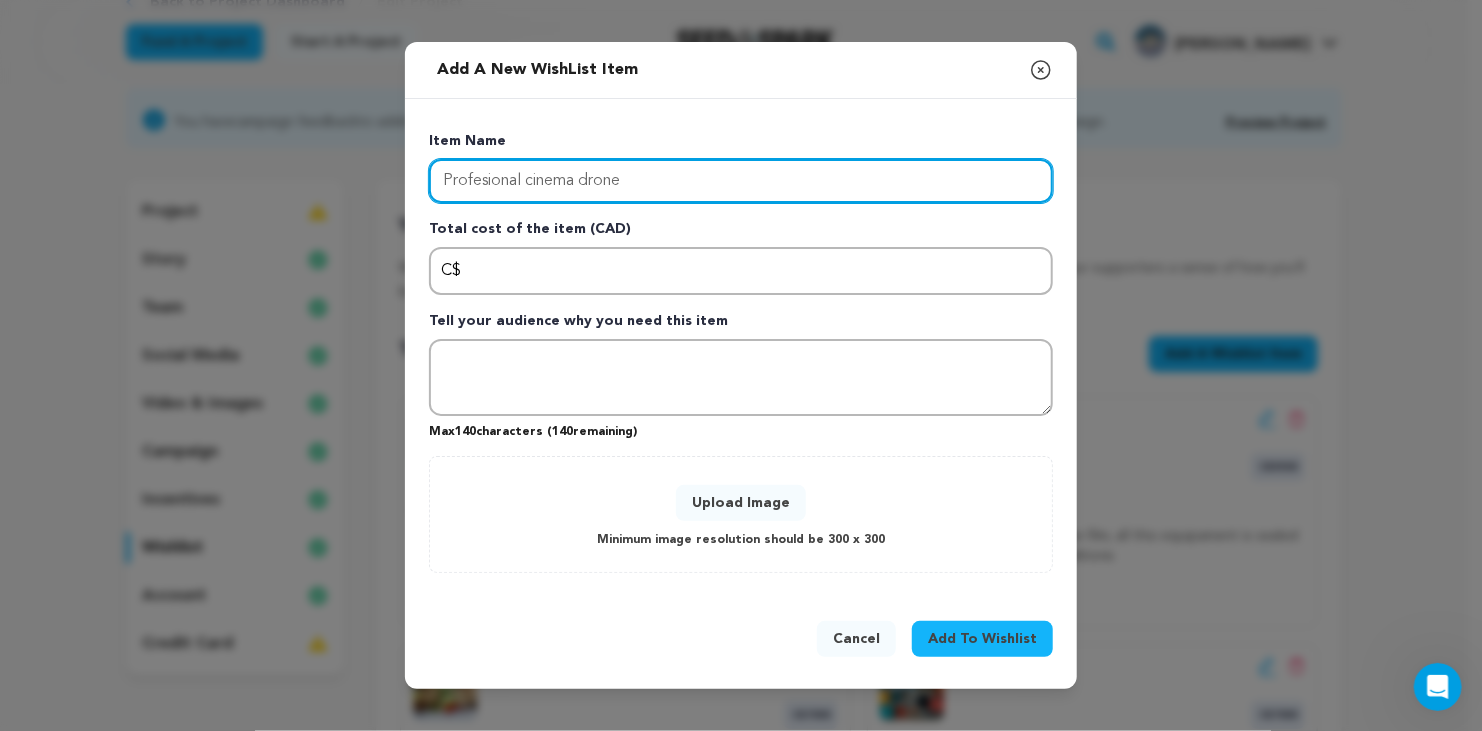 type on "Profesional cinema drone" 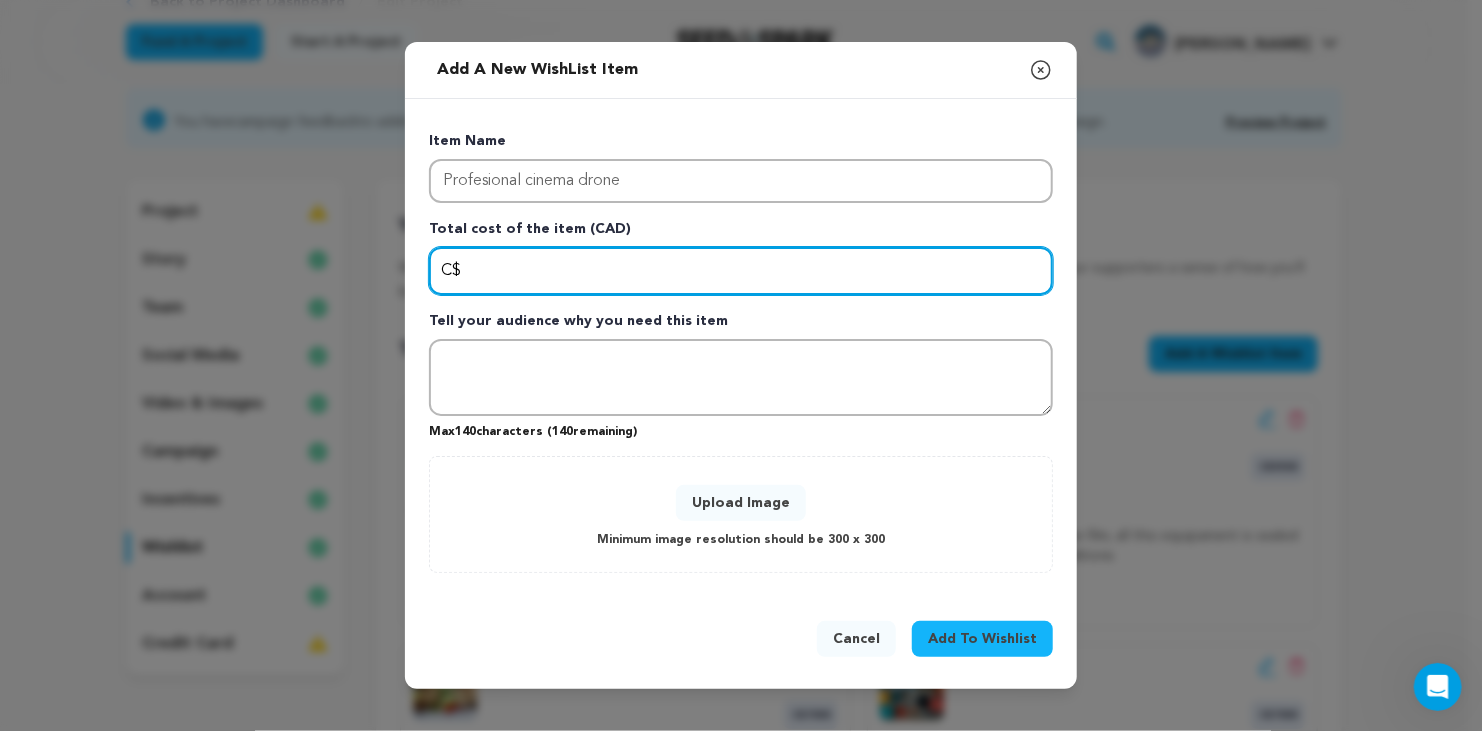 click at bounding box center (741, 271) 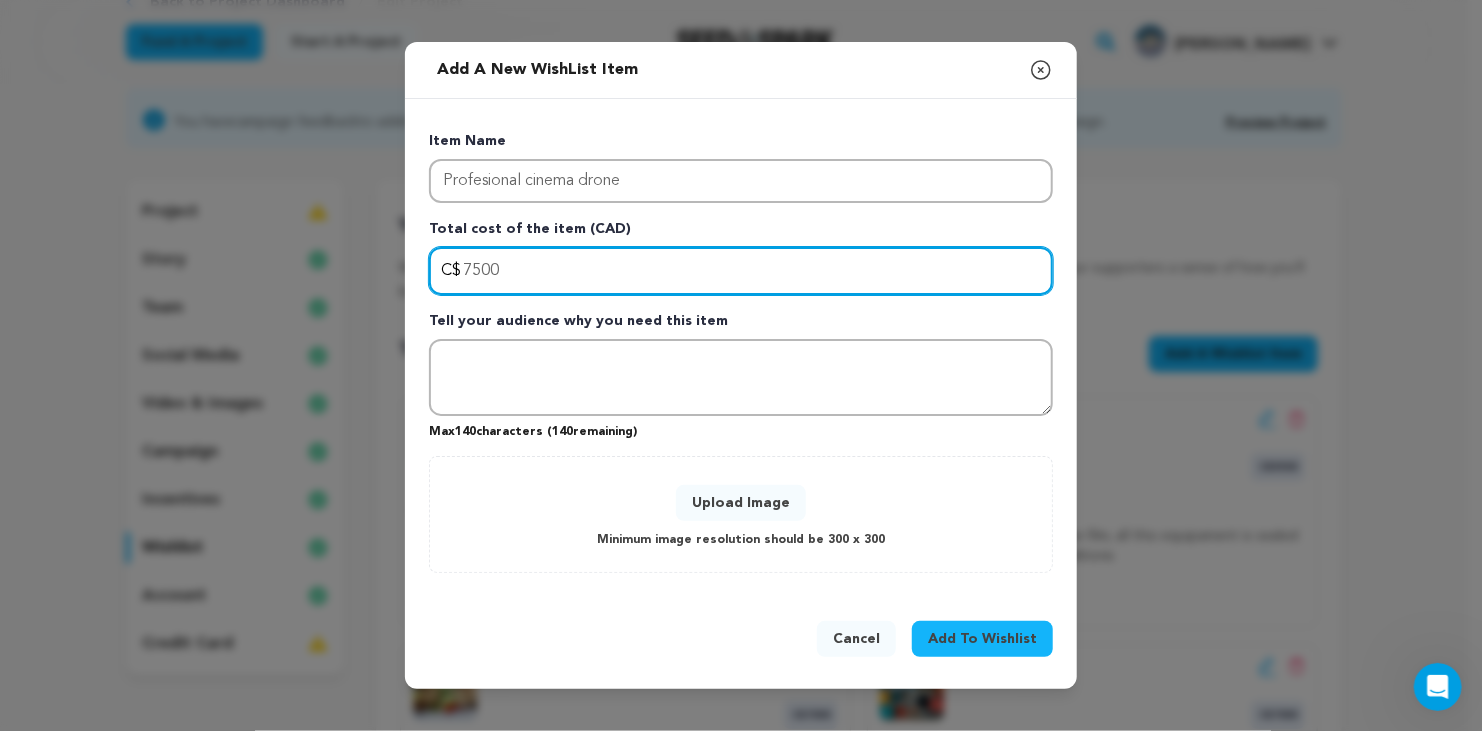 type on "7500" 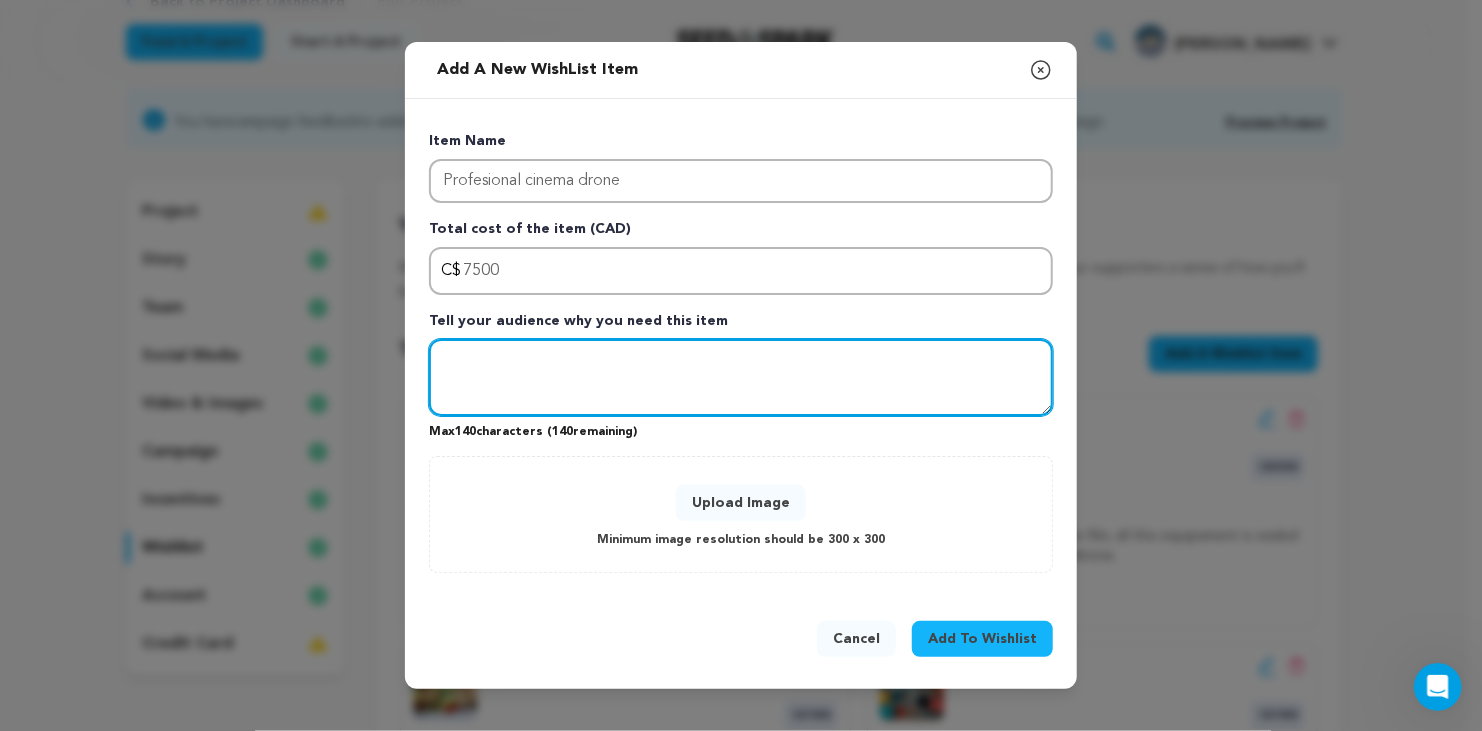 click at bounding box center (741, 378) 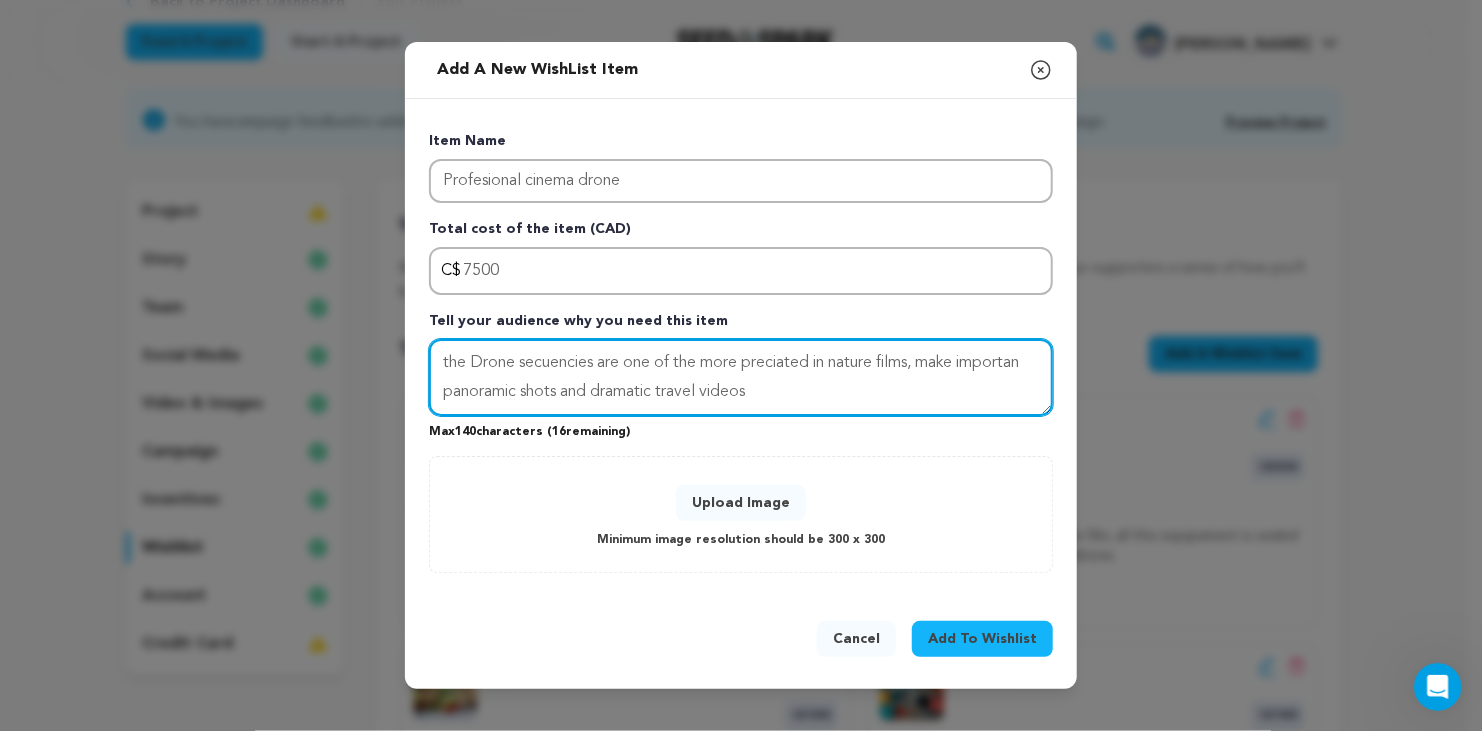 drag, startPoint x: 759, startPoint y: 388, endPoint x: 429, endPoint y: 361, distance: 331.1027 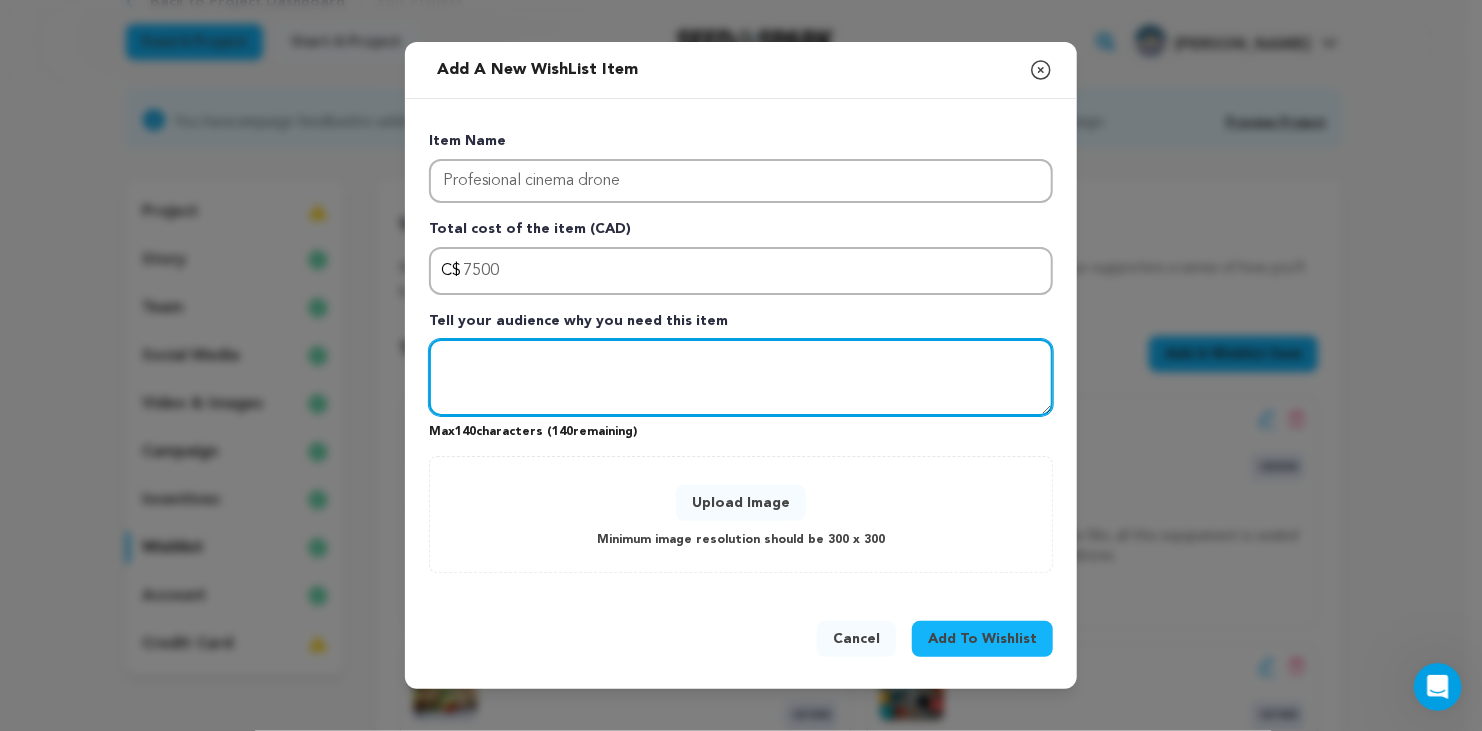 paste on "Drone footage is one of the most popular in nature films, allowing for sweeping panoramic shots and dramatic travel videos. We want to show" 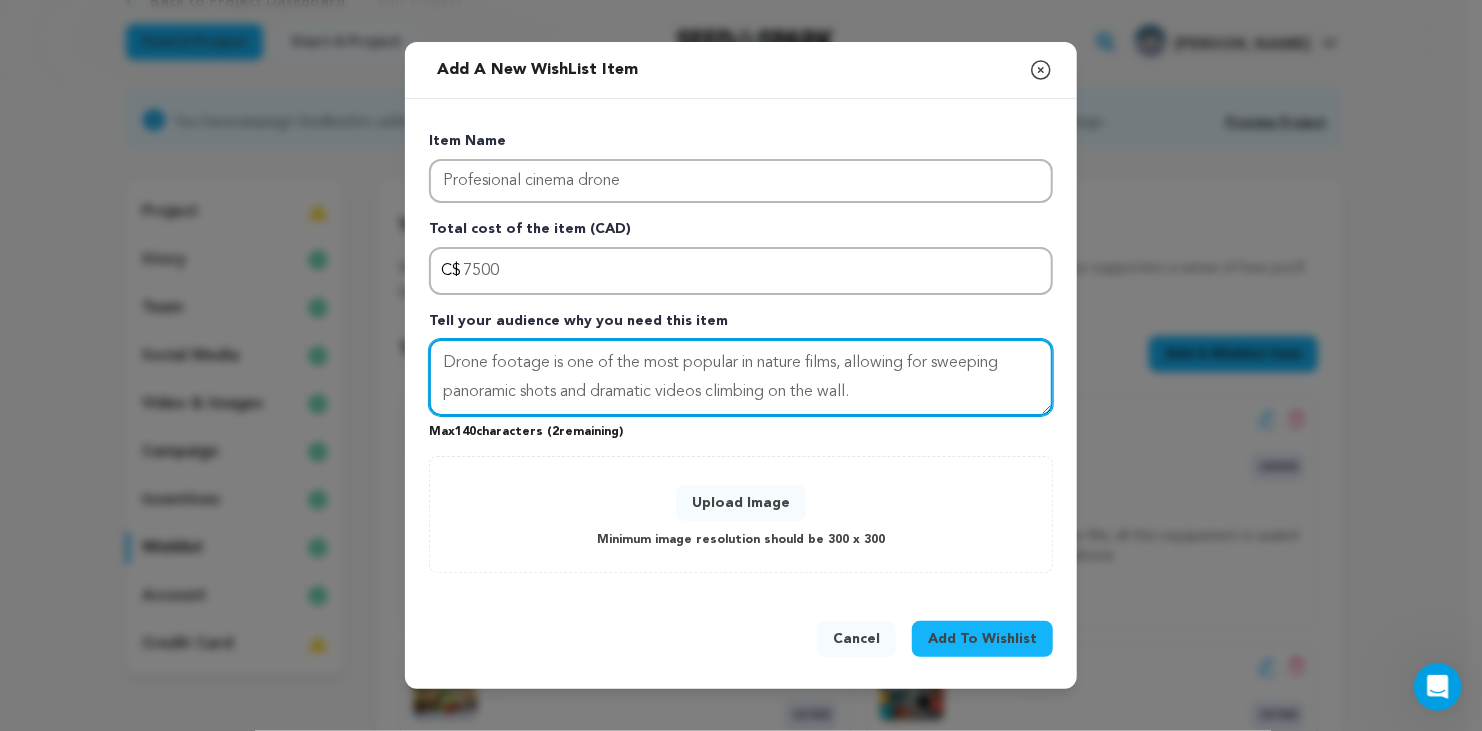 type on "Drone footage is one of the most popular in nature films, allowing for sweeping panoramic shots and dramatic videos climbing on the wall." 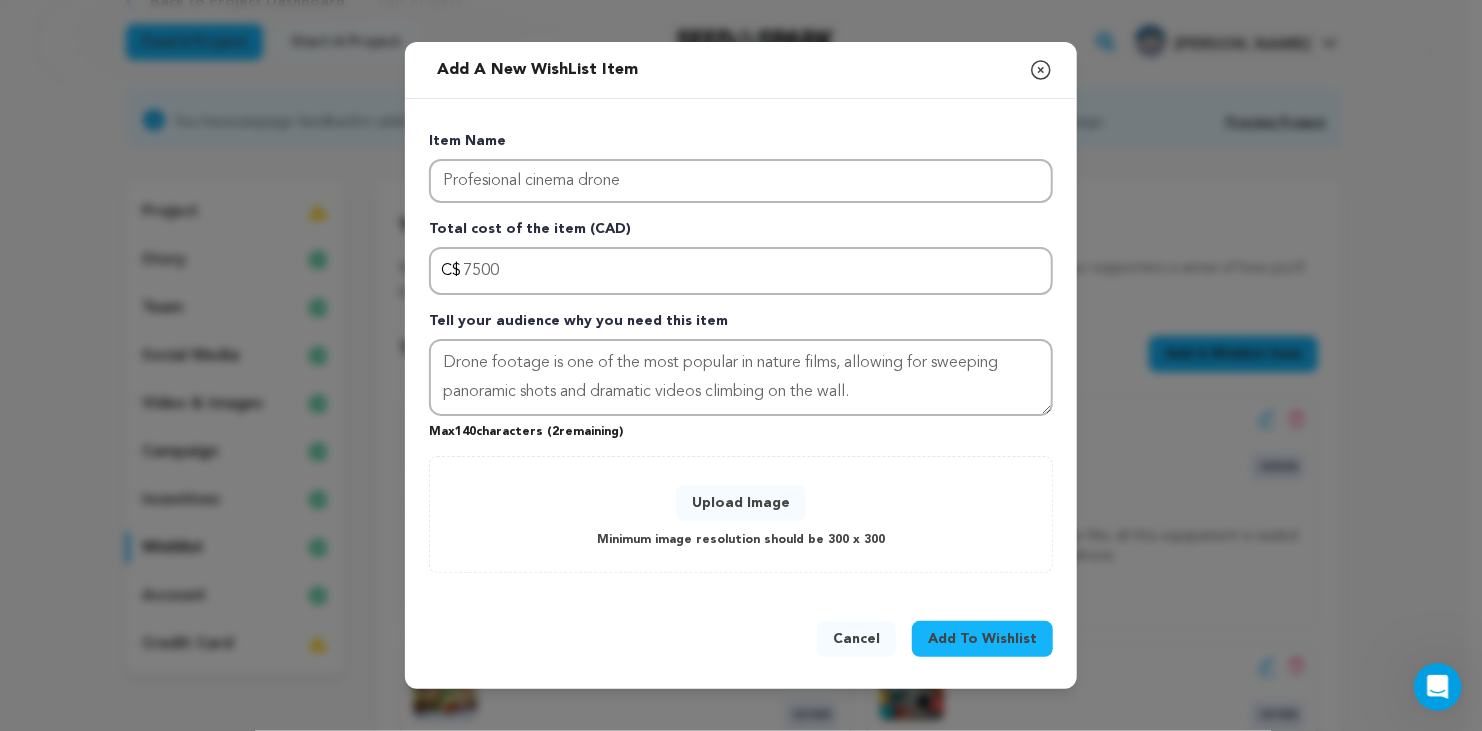 click on "Upload Image" at bounding box center [741, 503] 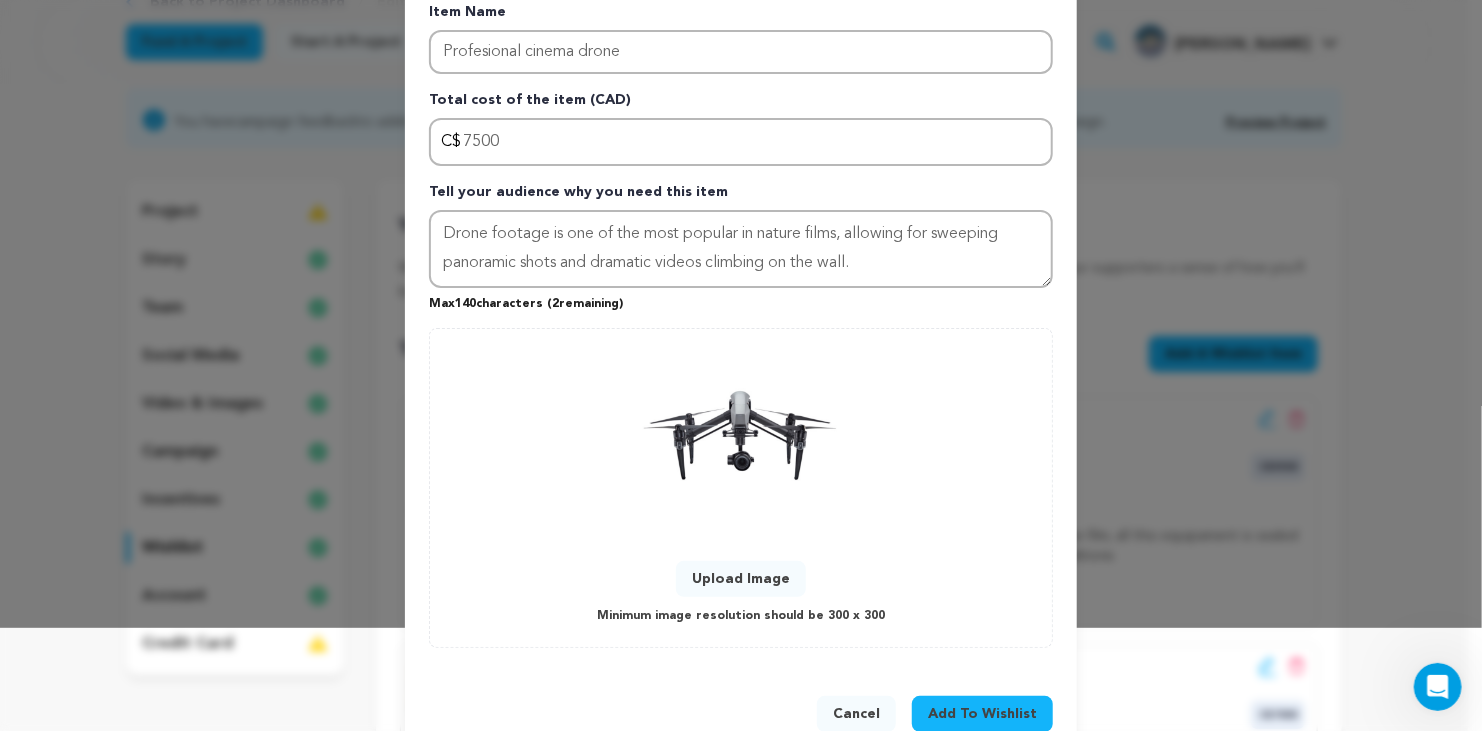 scroll, scrollTop: 98, scrollLeft: 0, axis: vertical 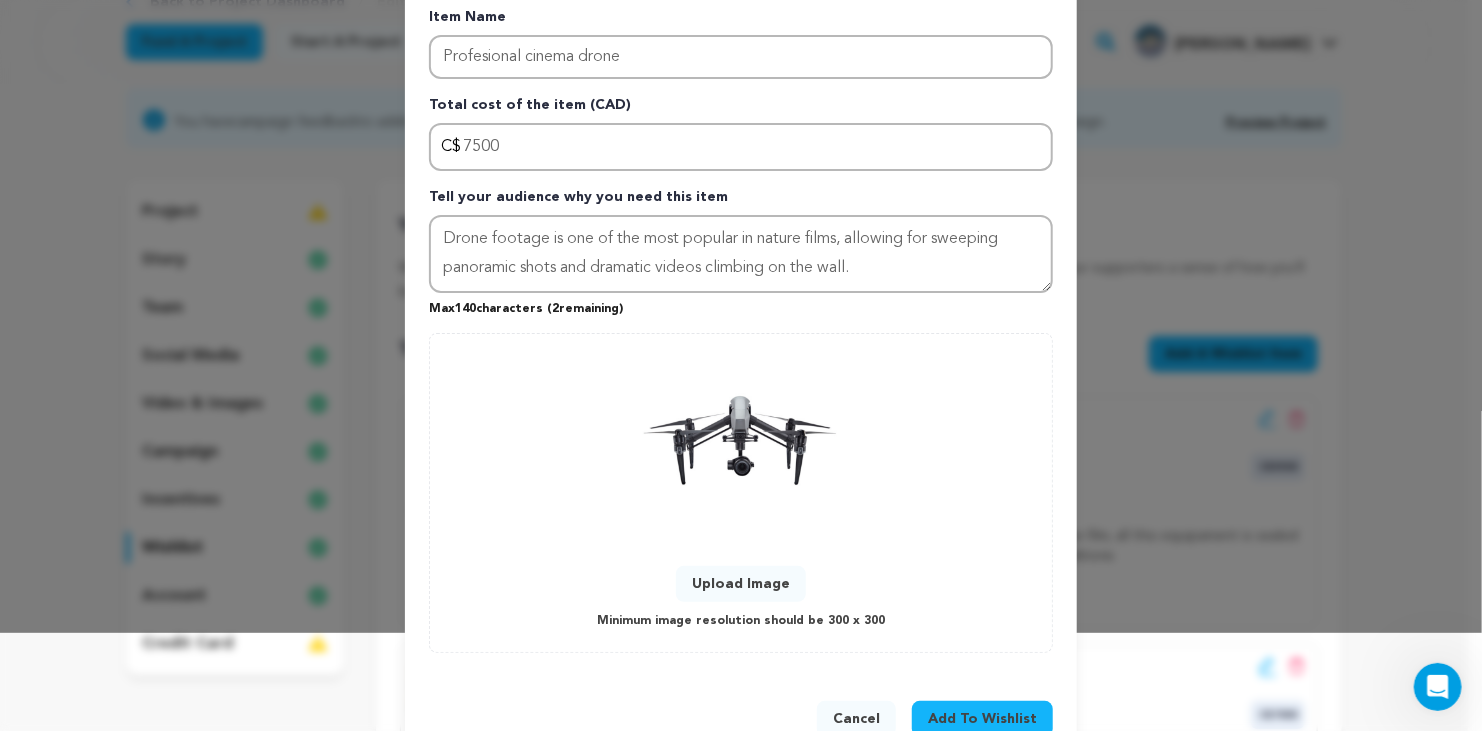 click on "Add To Wishlist" at bounding box center (982, 719) 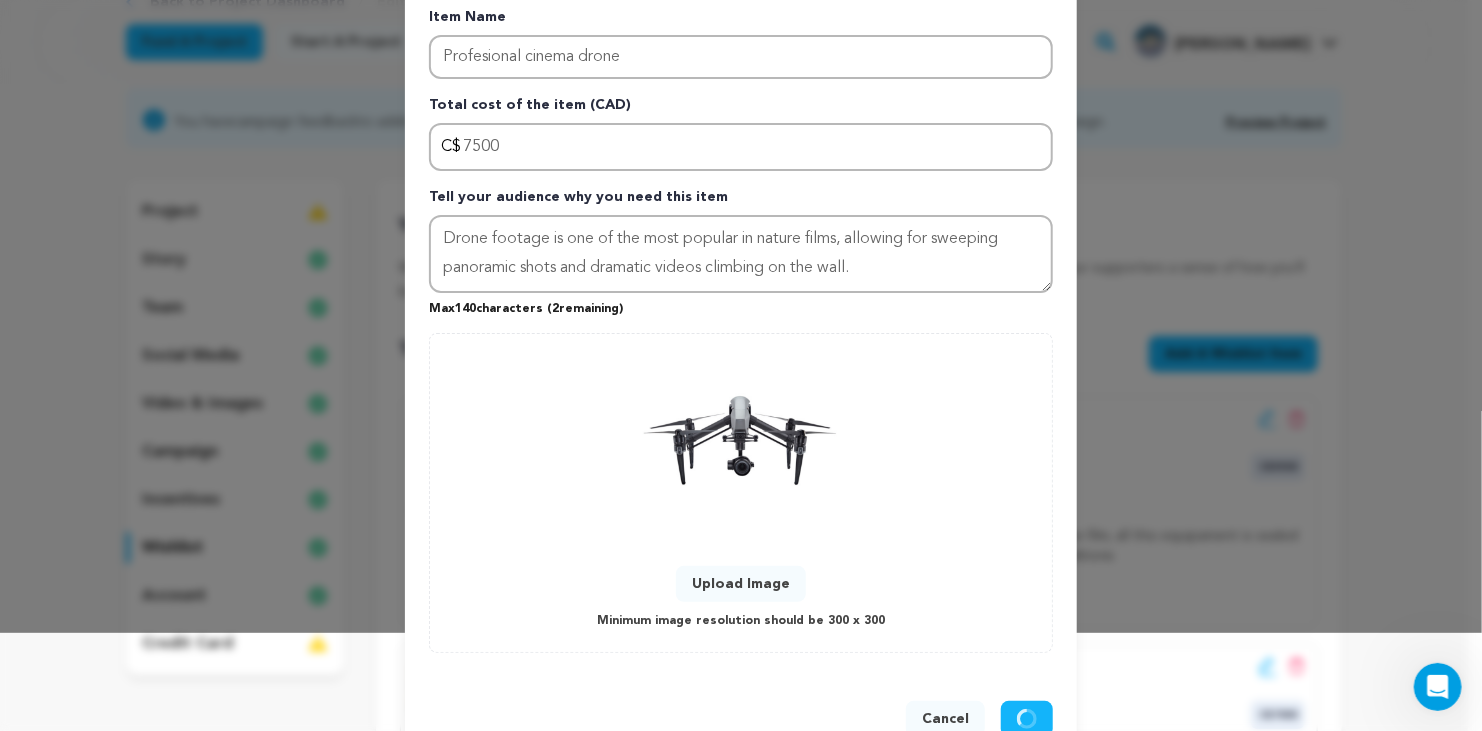 type 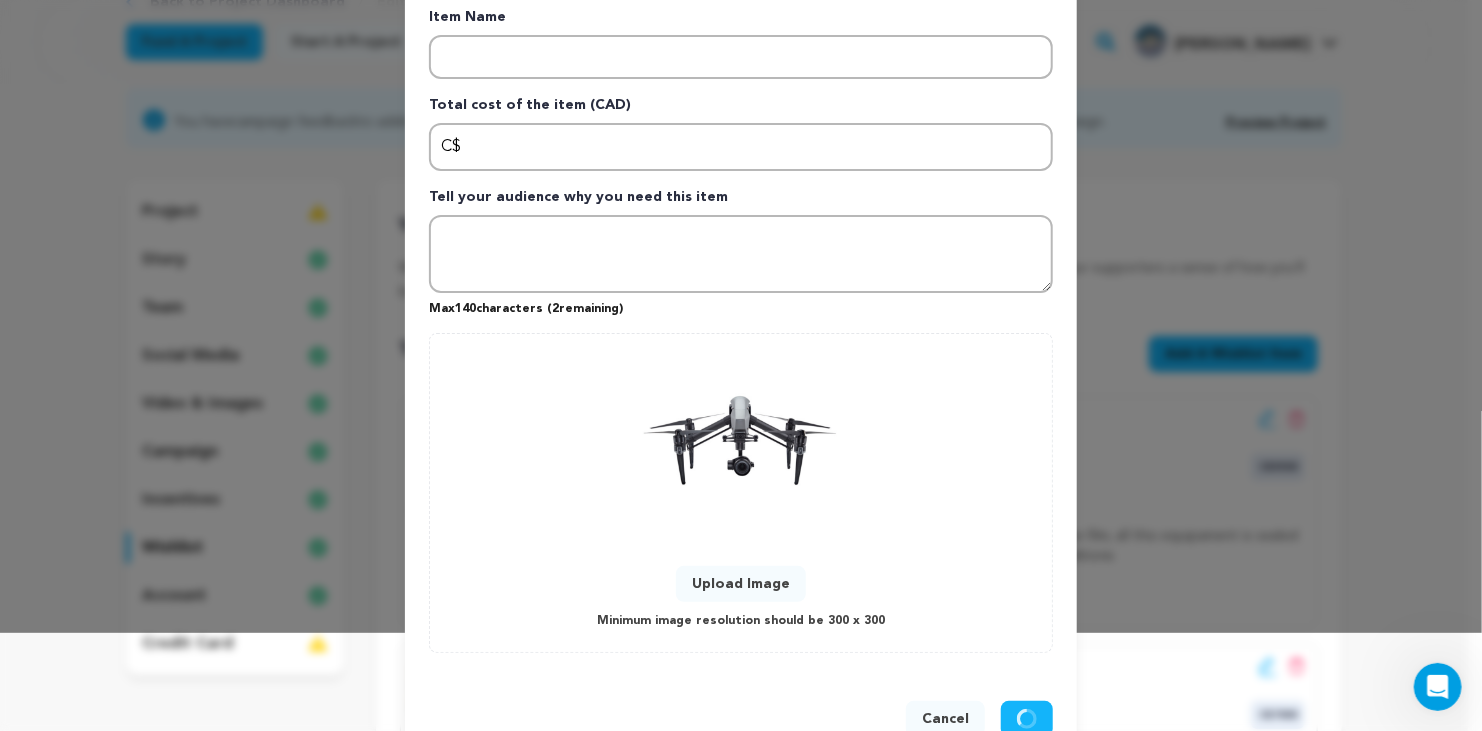 scroll, scrollTop: 0, scrollLeft: 0, axis: both 